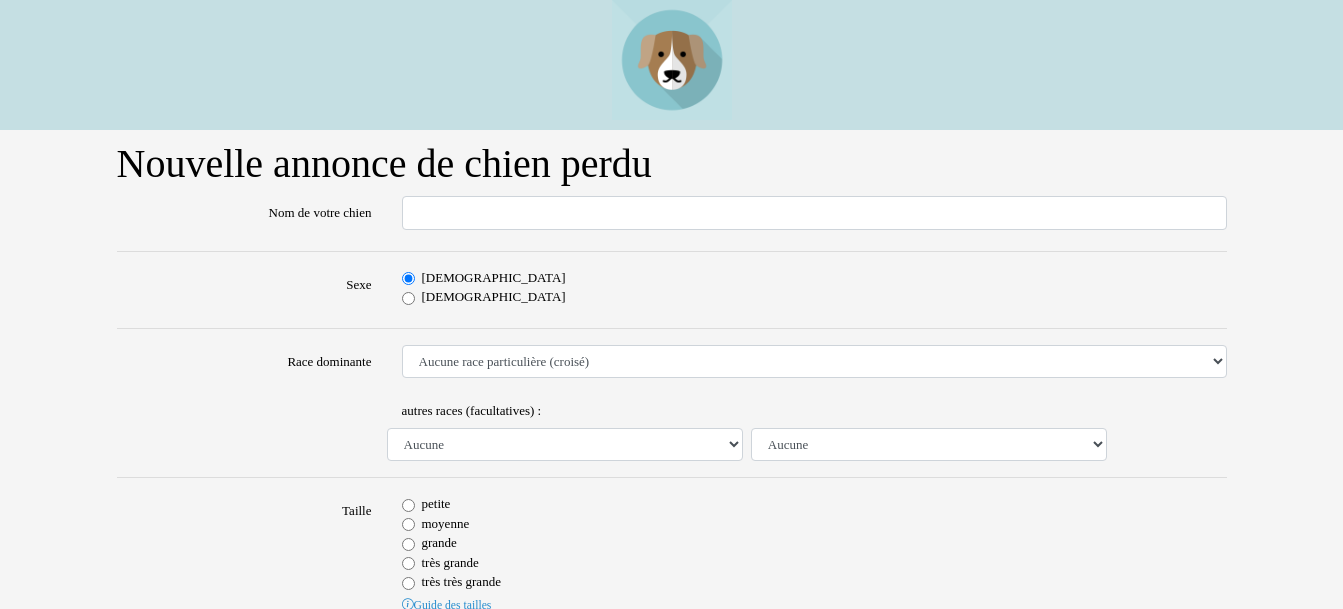 scroll, scrollTop: 0, scrollLeft: 0, axis: both 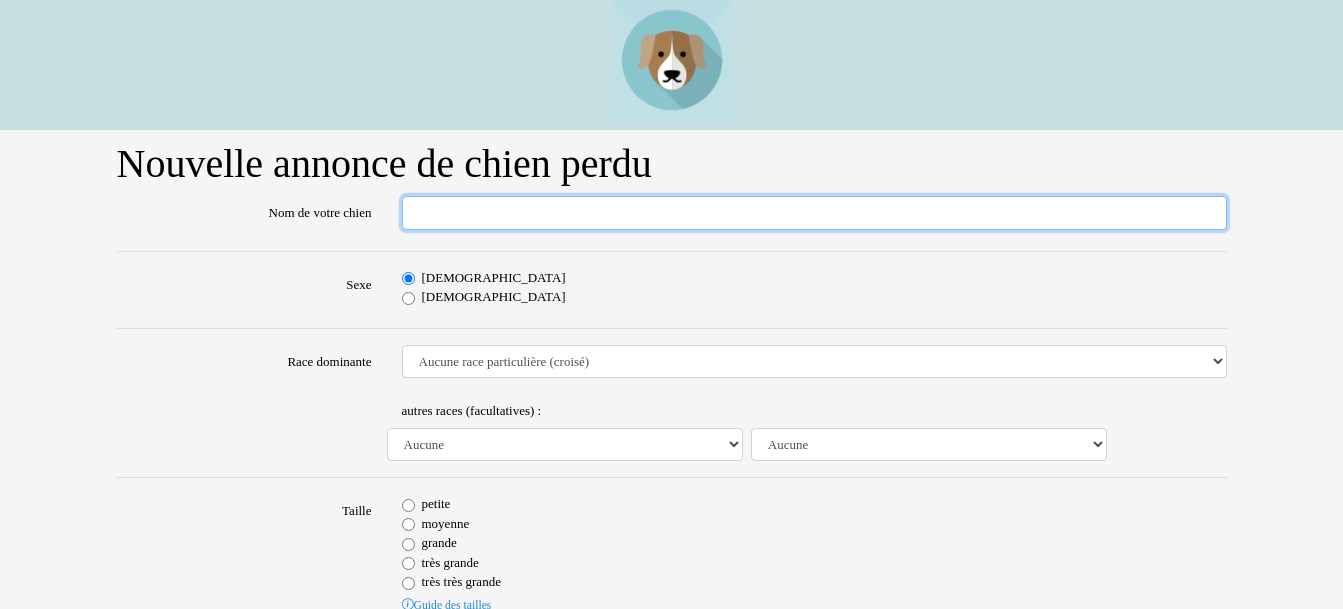 click on "Nom de votre chien" at bounding box center [814, 213] 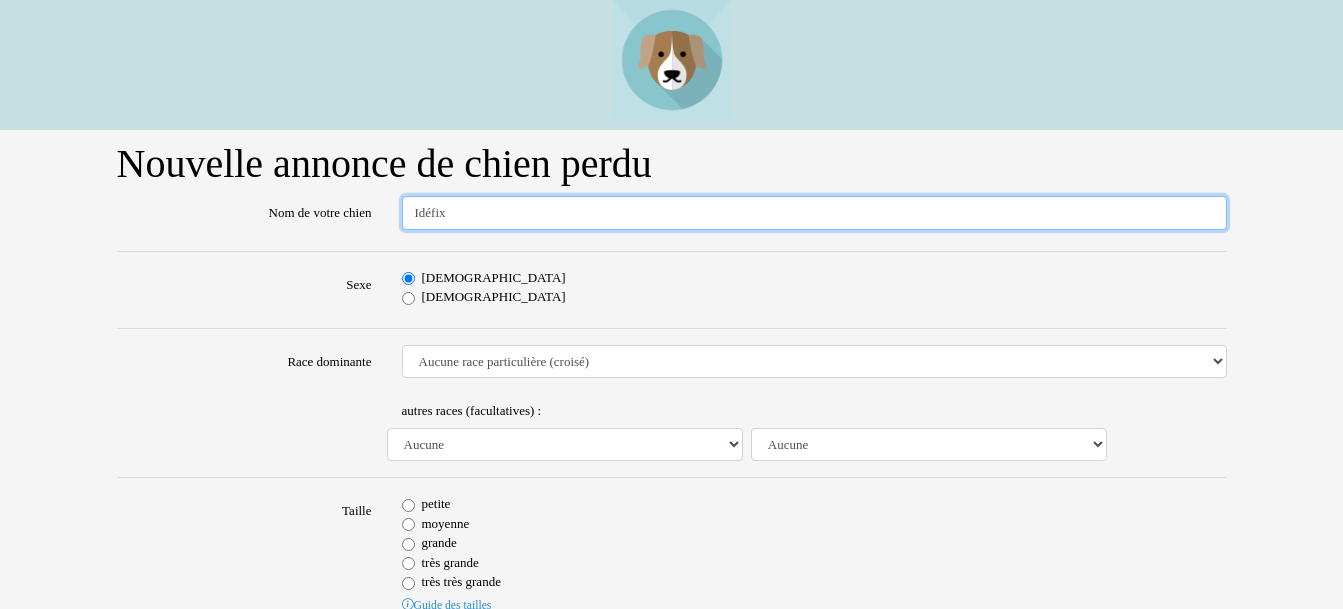 type on "Idéfix" 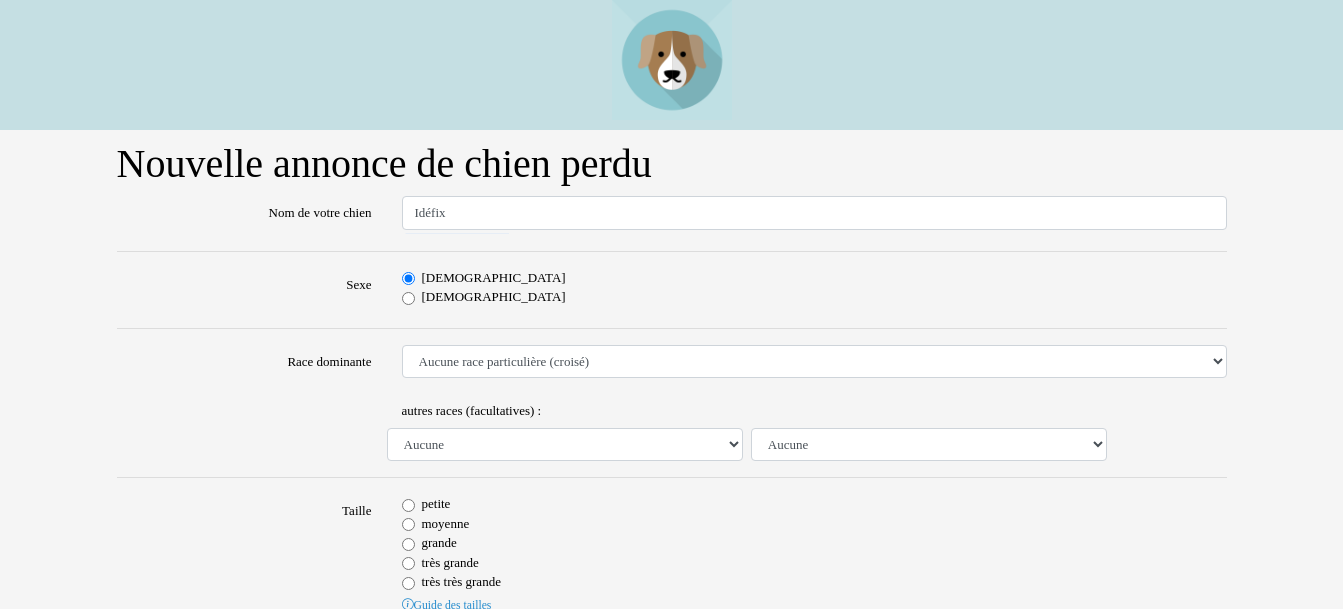 click on "petite" at bounding box center (408, 505) 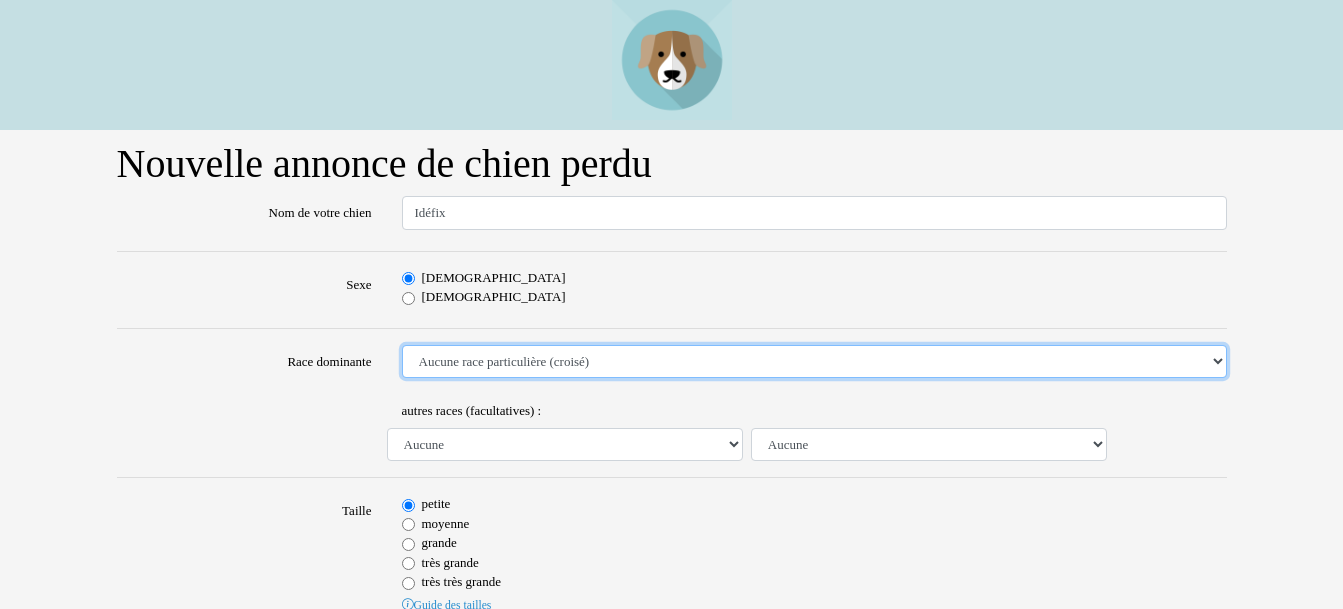 click on "Aucune race particulière (croisé)
Affenpinscher Airedale Terrier Akita Akita Américain Anglo Français de Petite Vénerie Ariégeois Azawakh Barbet Barbu Tchèque Barzoï Basenji Basset Artésien Normand Basset Bleu de Gascogne Basset de Westphalie Basset des Alpes Basset Fauve de Bretagne Basset Hound Basset Suedois Beagle Beagle Harrier Bearded Collie Bedlington Terrier Berger Allemand Berger Australien Berger Belge Berger Belge Groenendael Berger Belge Laekenois Berger Belge Malinois Berger Belge Tervueren Berger Bergamasque Berger Blanc Suisse Berger d'Asie Centrale Berger de Beauce - Beauceron Berger de Bosnie-Herzégovine et de Croatie Berger de Brie Berger de l'Europe du Sud Est Berger de la Maremme et des Abruzzes Berger de la Serra de Aires - Berger Portugais Berger de Picardie Berger de Russie Méridionale Berger des Pyrénées Berger des Pyrénées (face rase) Berger des Pyrénées (poil long) Berger du Caucase Berger du Karst Berger Finnois de Laponie Berger Hollandais Bichon Bolonais" at bounding box center (814, 362) 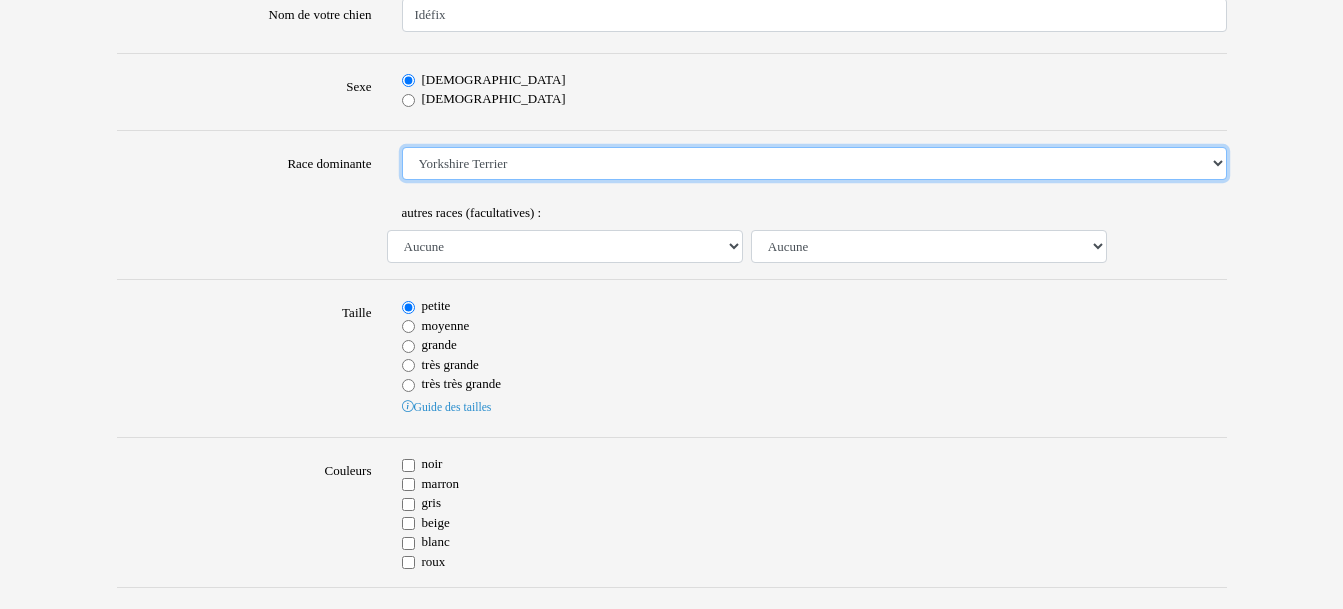 scroll, scrollTop: 200, scrollLeft: 0, axis: vertical 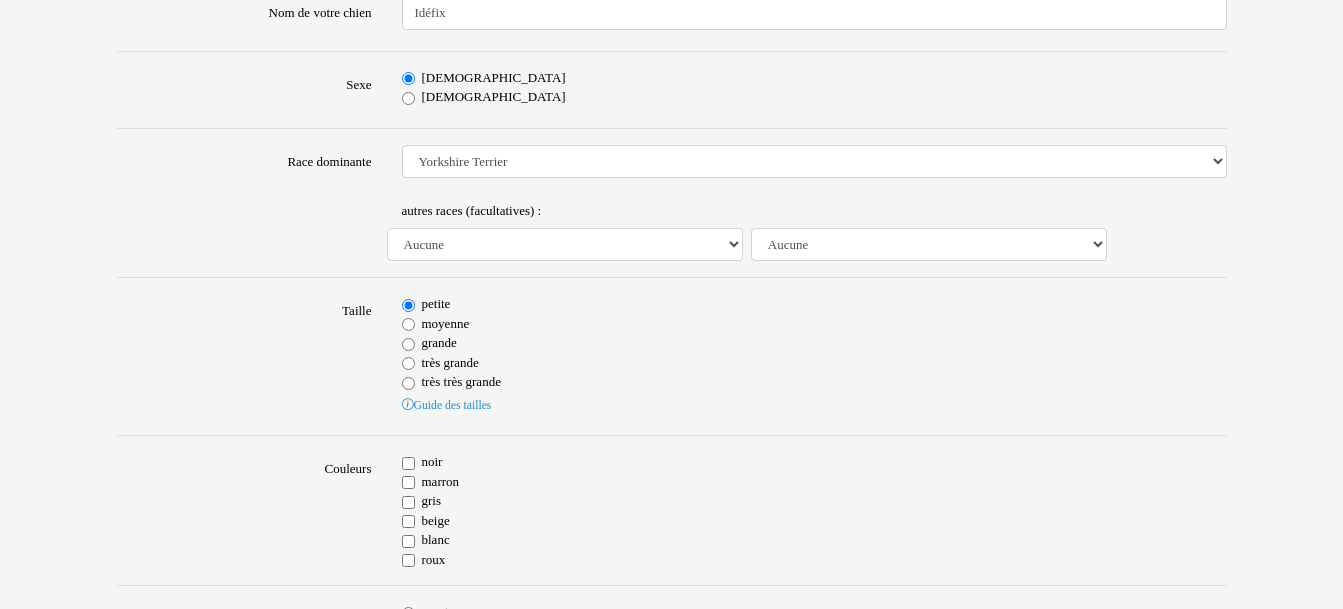 click on "gris" at bounding box center [408, 502] 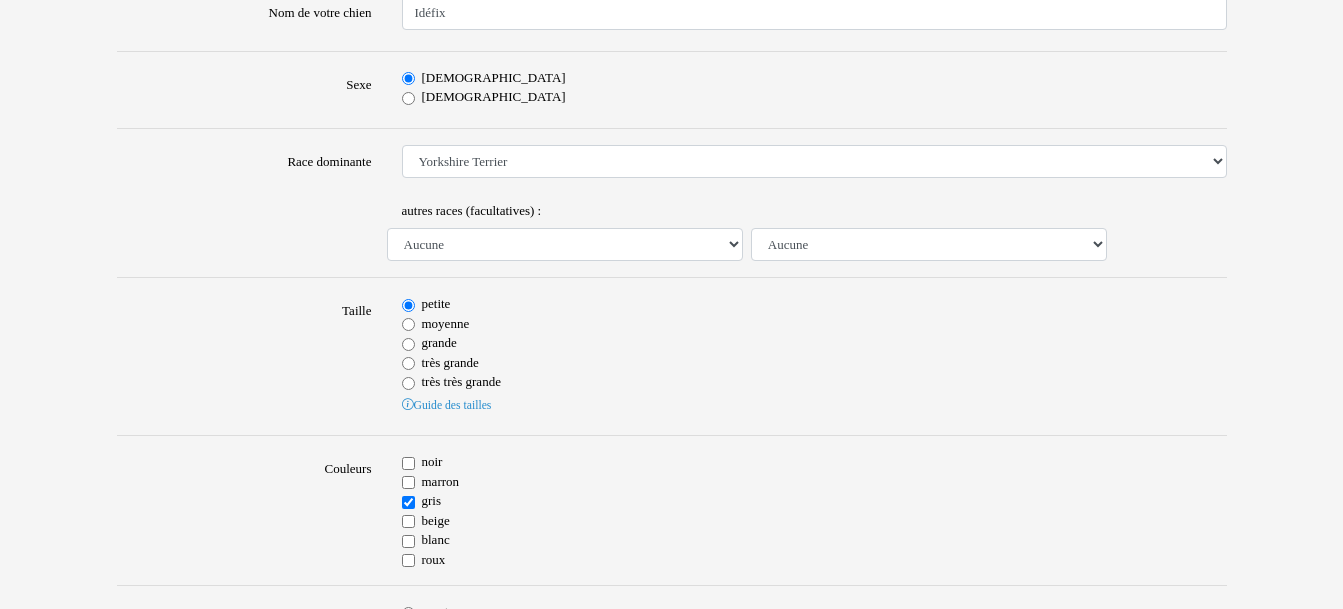 click on "beige" at bounding box center (408, 521) 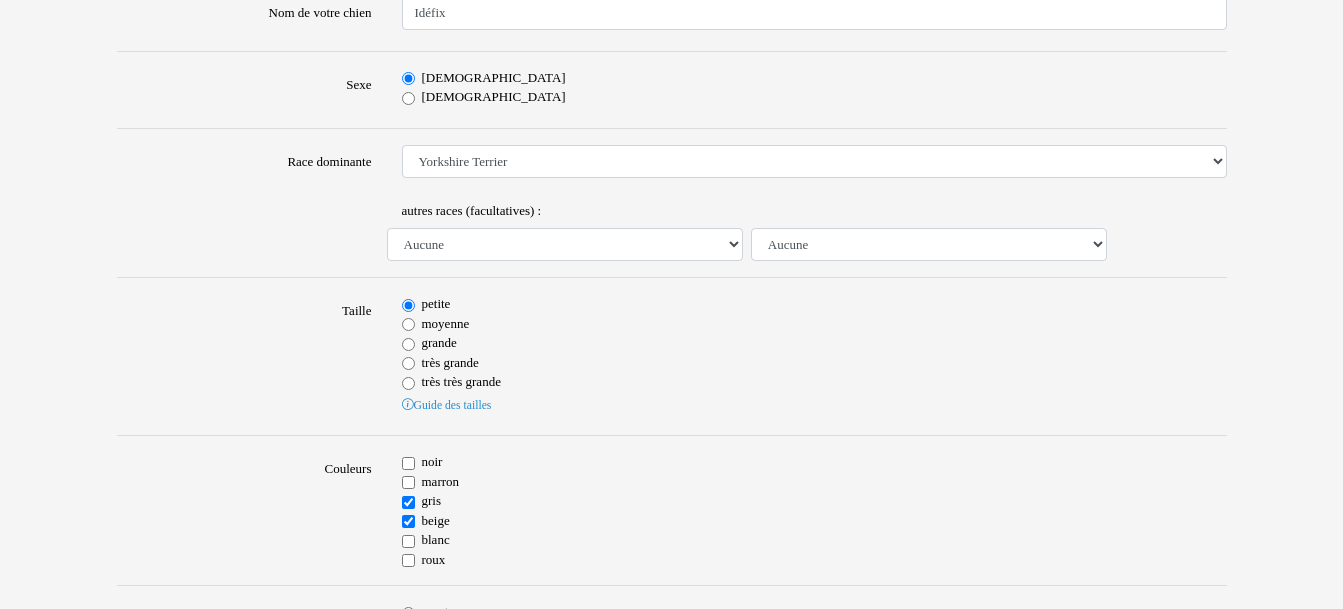 click on "gris" at bounding box center [408, 502] 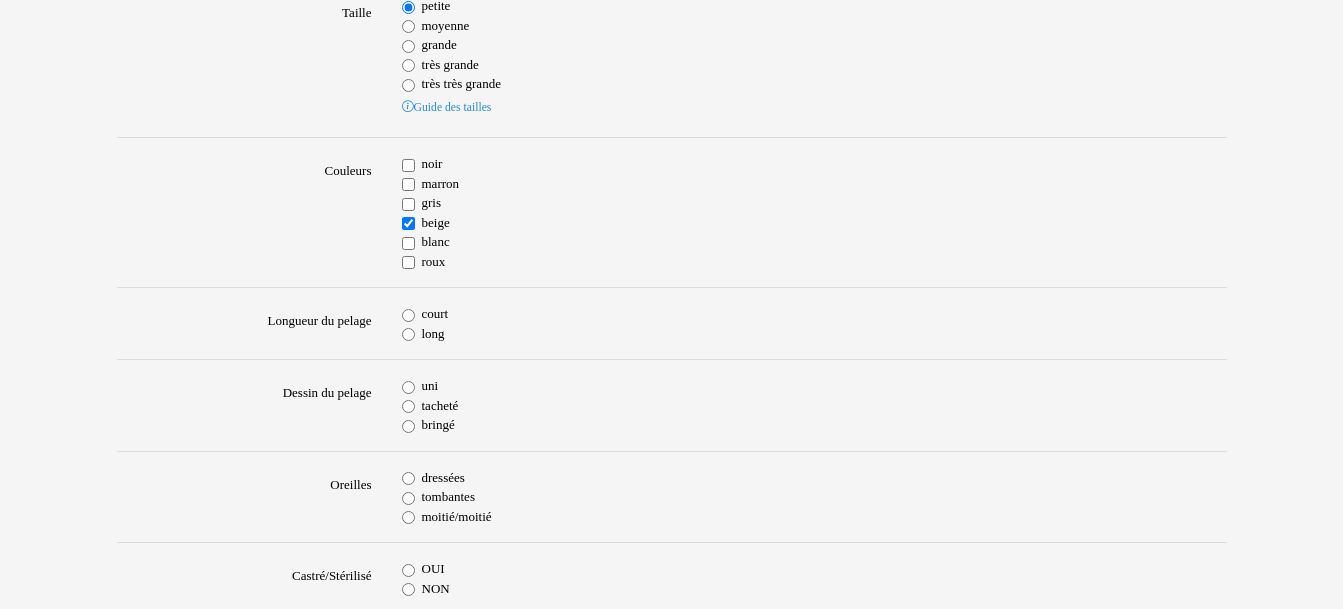 scroll, scrollTop: 500, scrollLeft: 0, axis: vertical 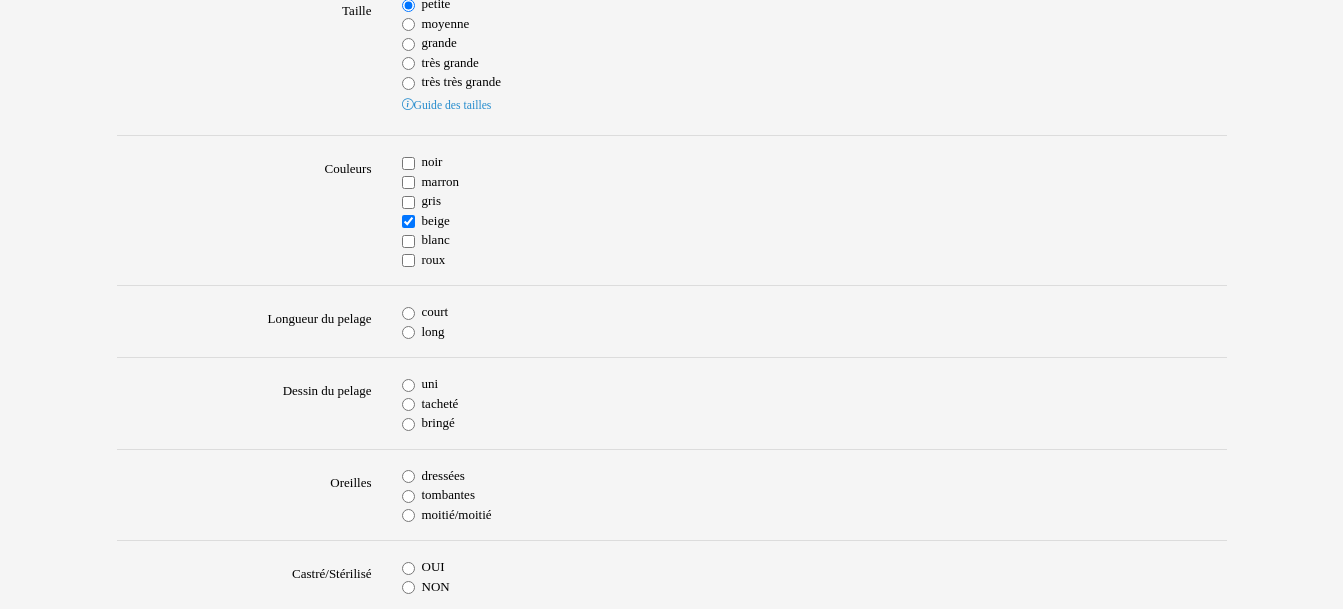 click on "court" at bounding box center (408, 313) 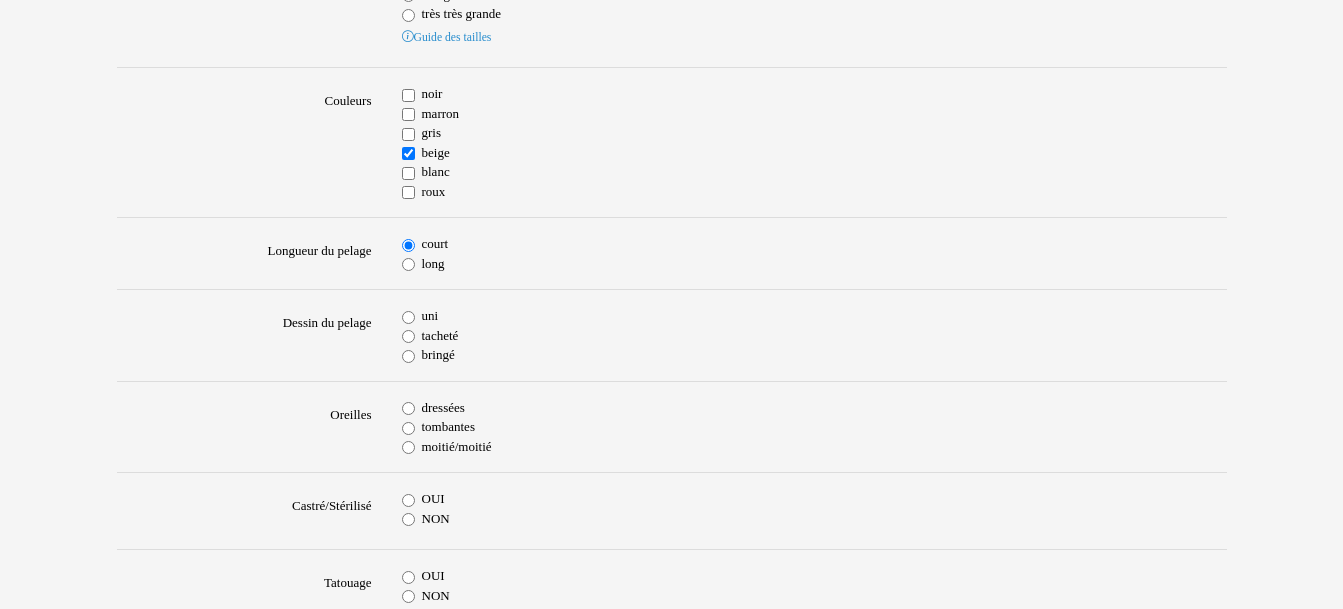 scroll, scrollTop: 600, scrollLeft: 0, axis: vertical 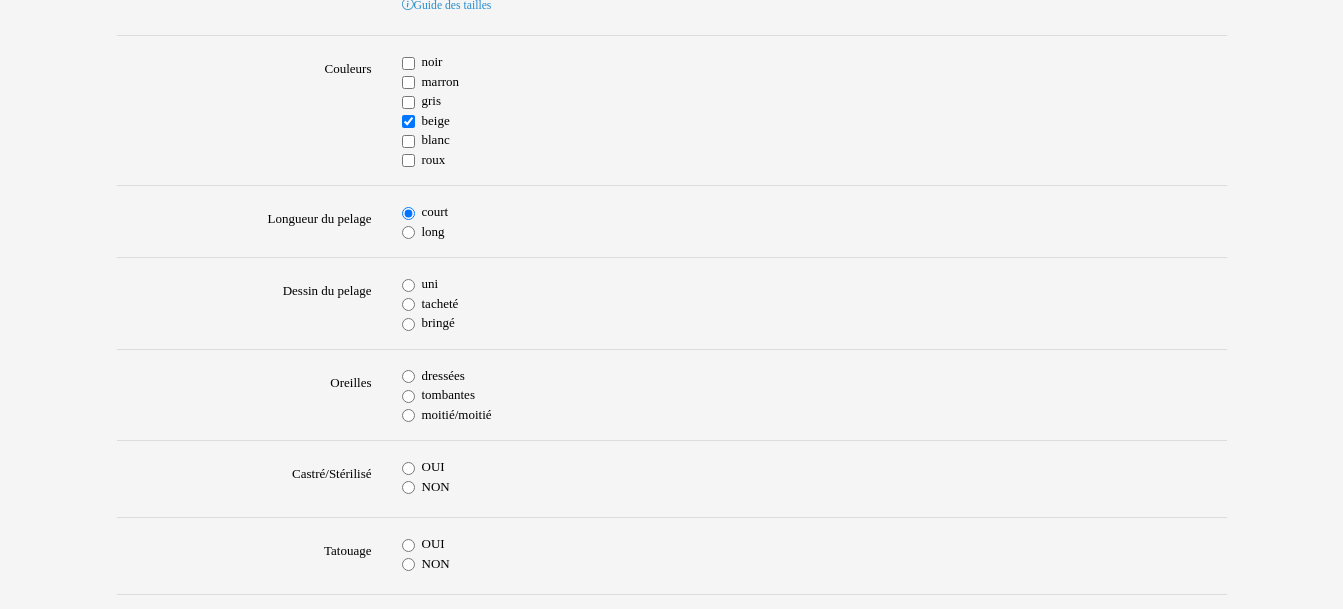click on "moitié/moitié" at bounding box center [408, 415] 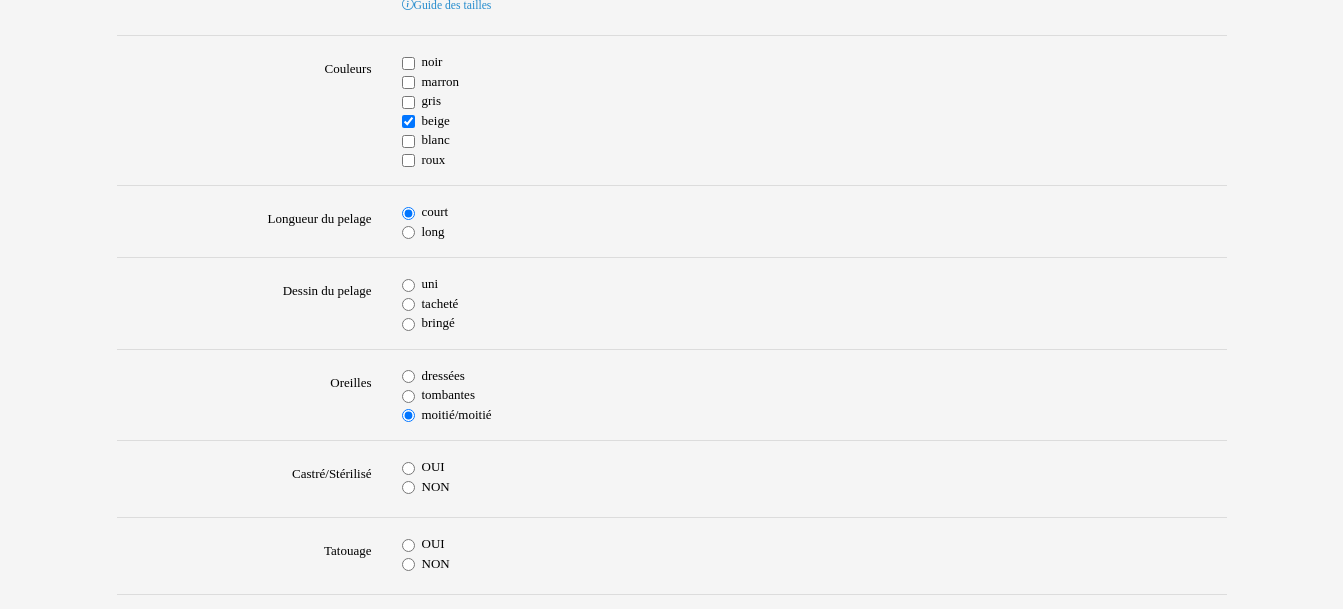 click on "uni" at bounding box center [408, 285] 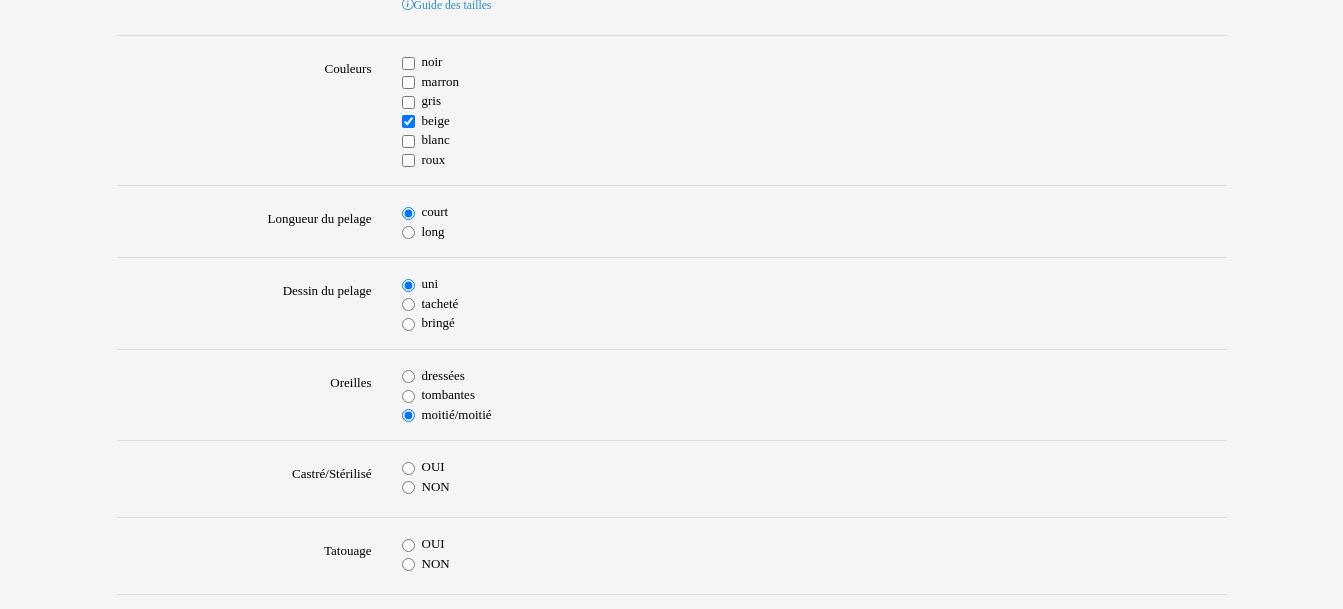 click on "NON" at bounding box center (408, 487) 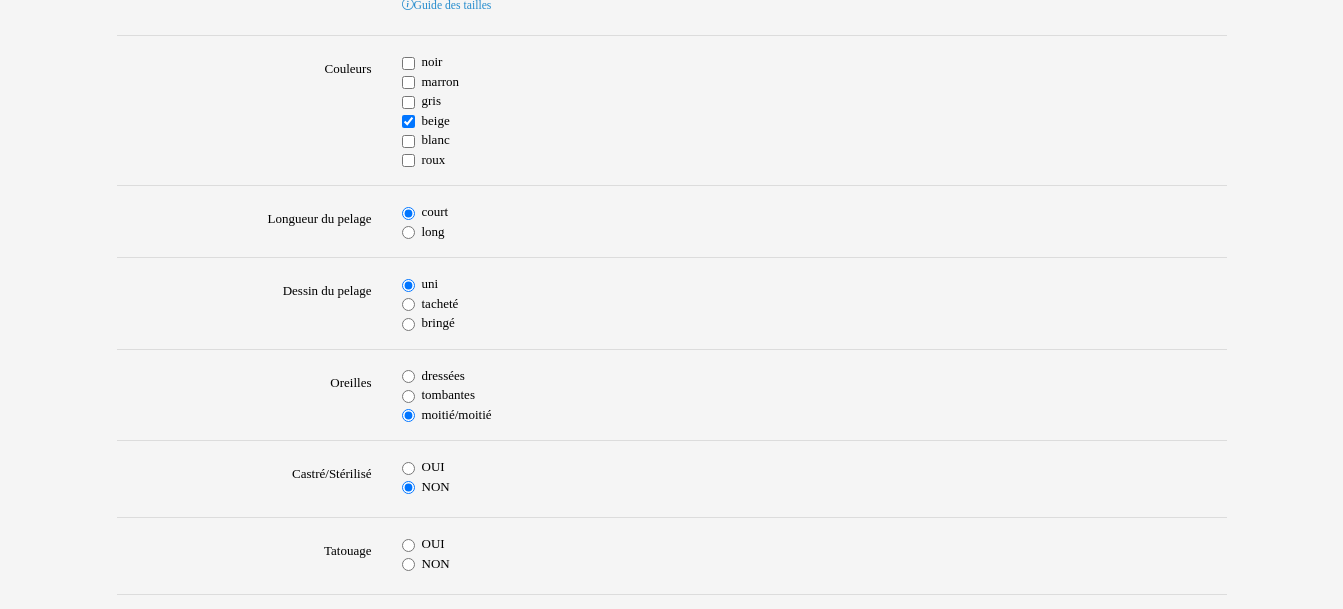 click on "OUI" at bounding box center [408, 545] 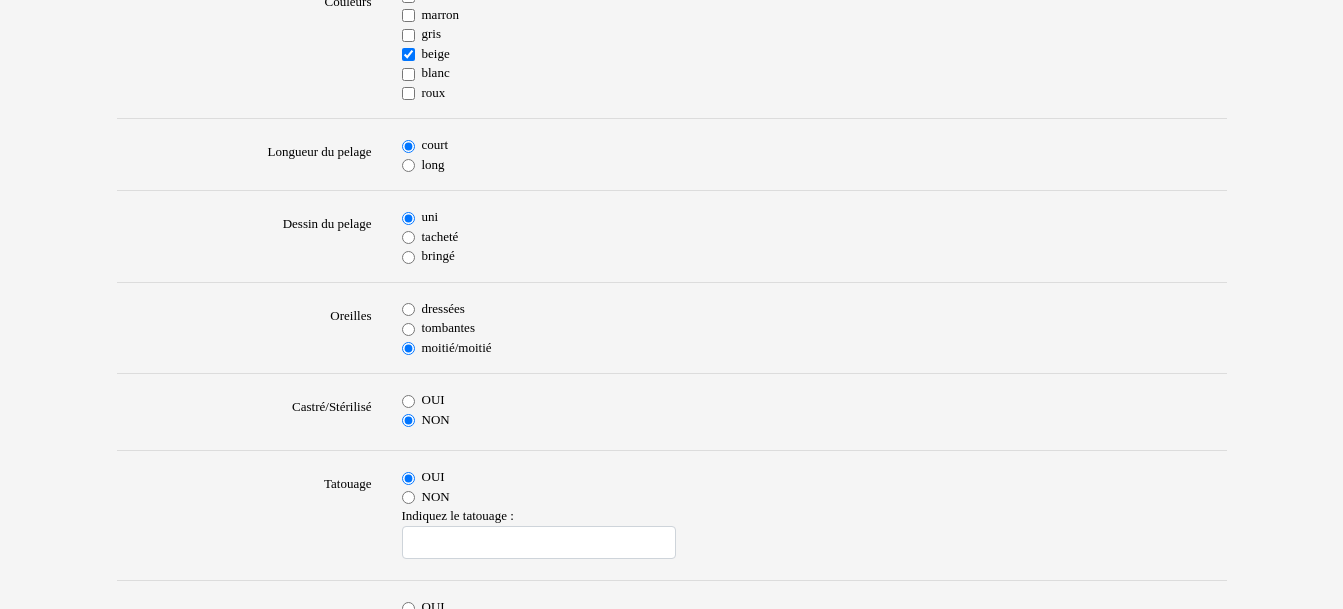 scroll, scrollTop: 700, scrollLeft: 0, axis: vertical 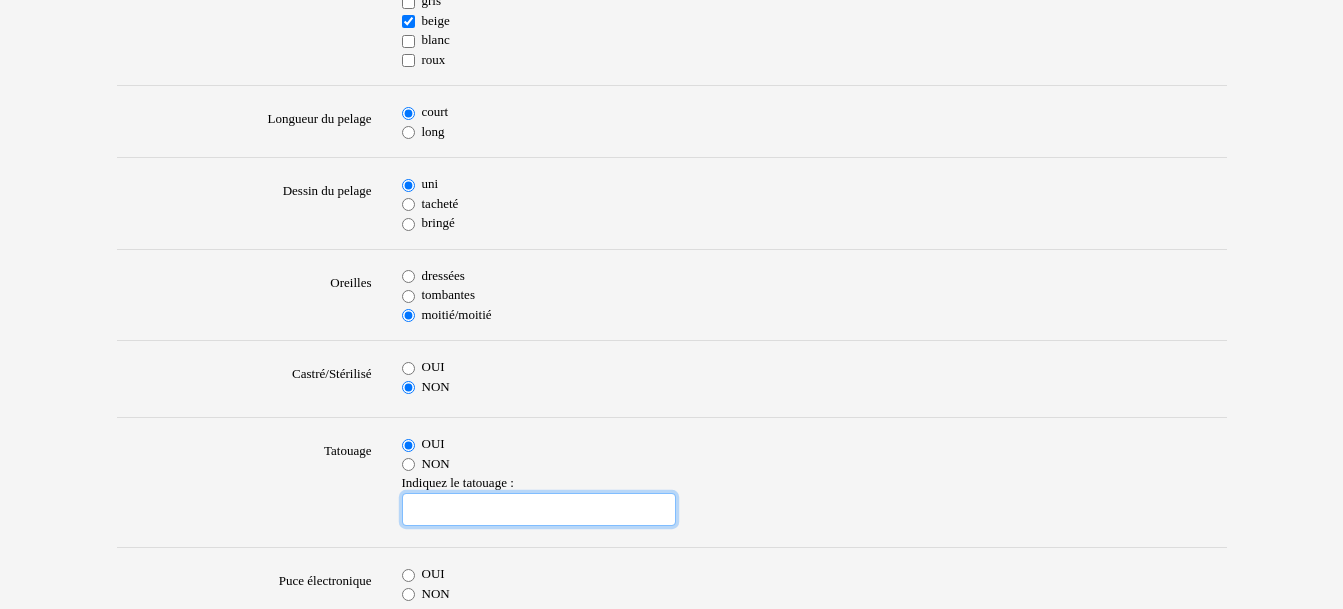 click at bounding box center (539, 510) 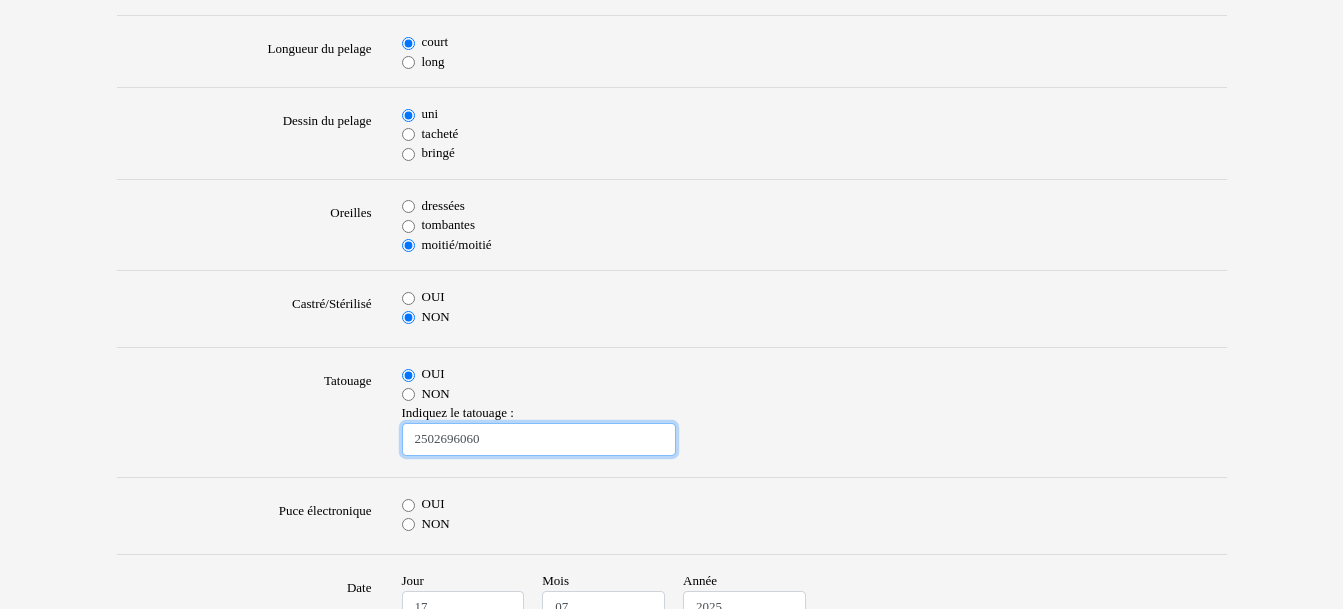 scroll, scrollTop: 800, scrollLeft: 0, axis: vertical 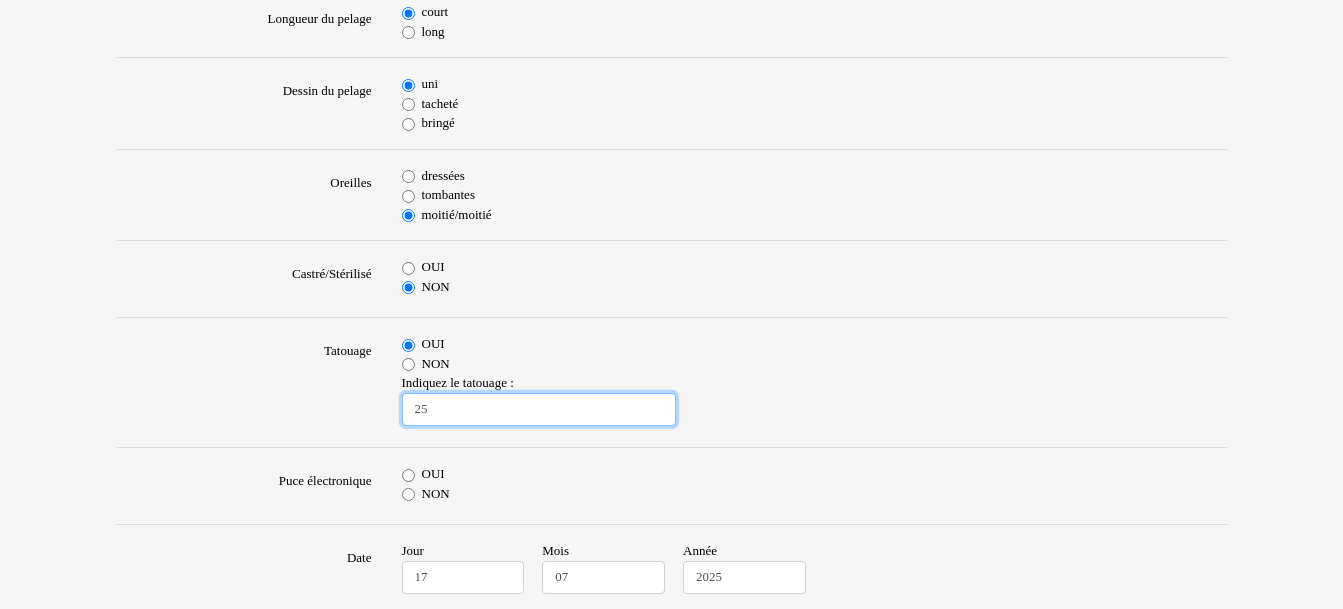 type on "2" 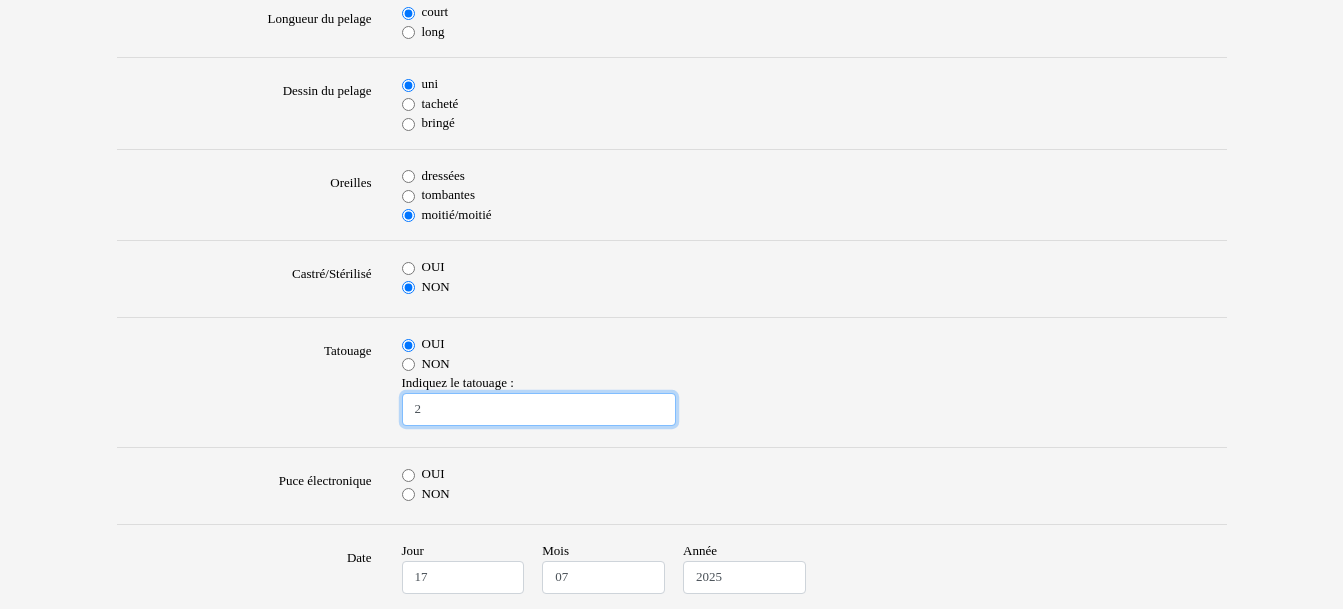 type 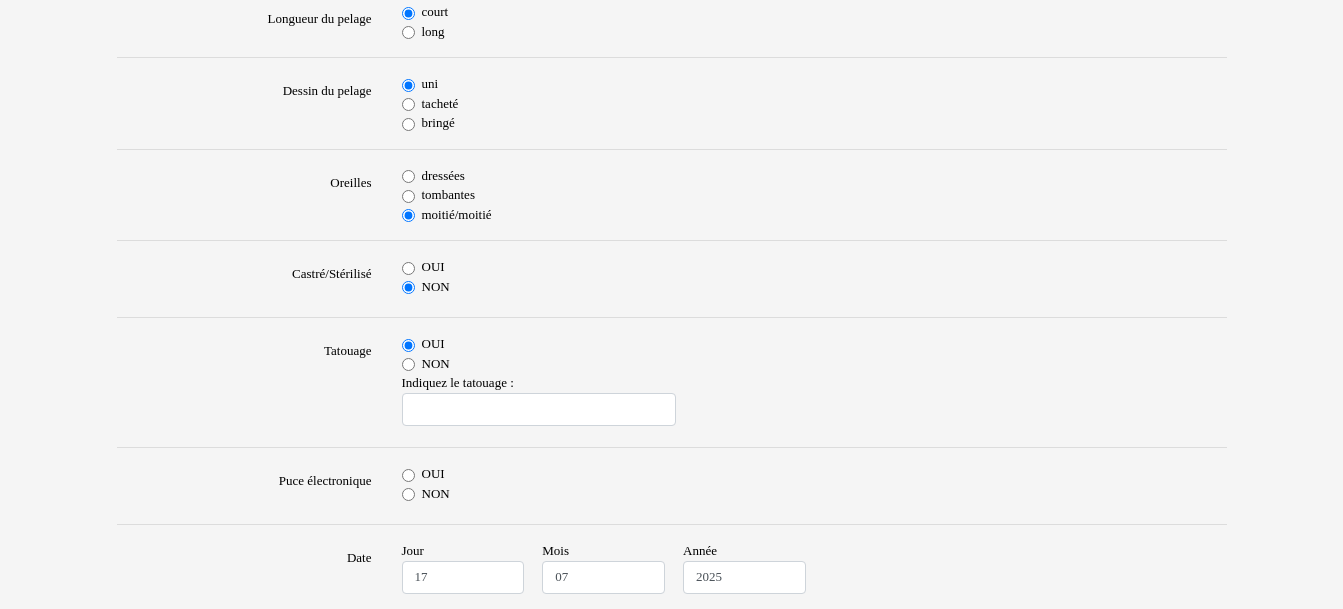 click on "OUI" at bounding box center [408, 475] 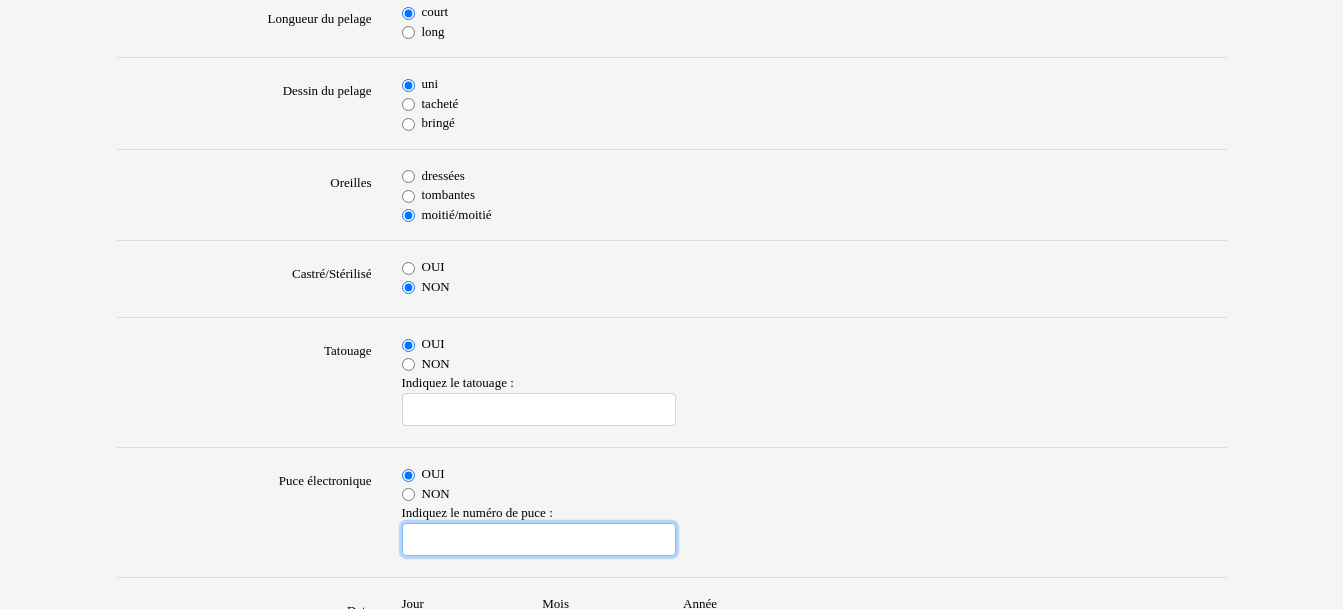 click at bounding box center (539, 540) 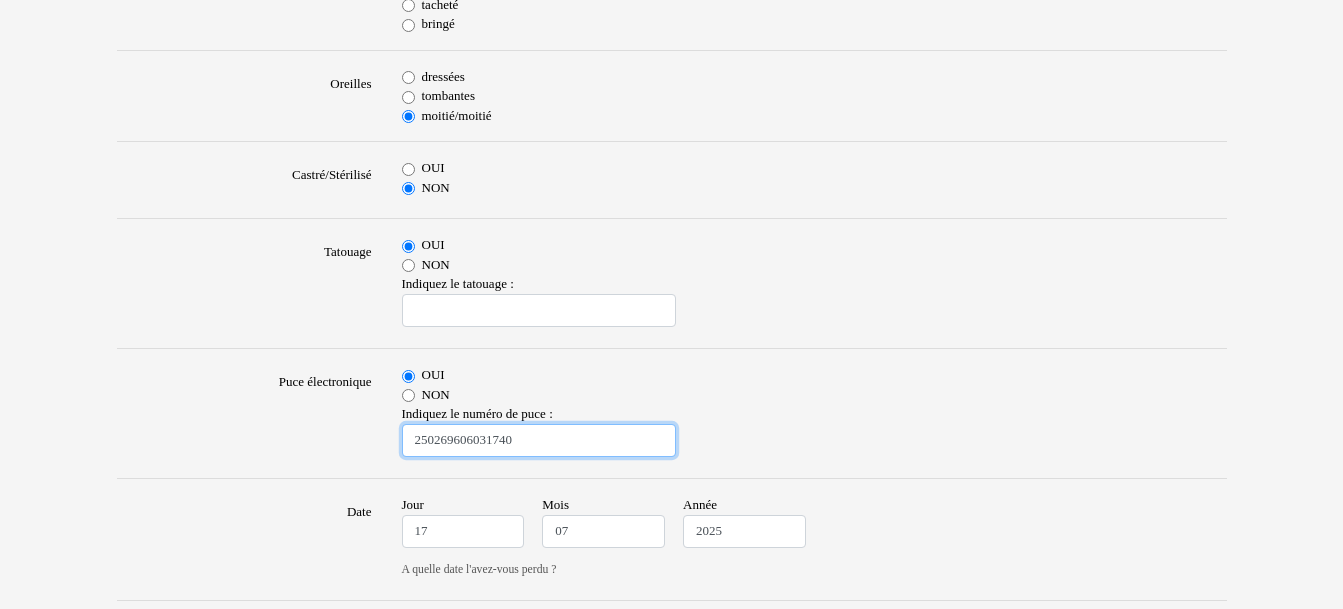 scroll, scrollTop: 900, scrollLeft: 0, axis: vertical 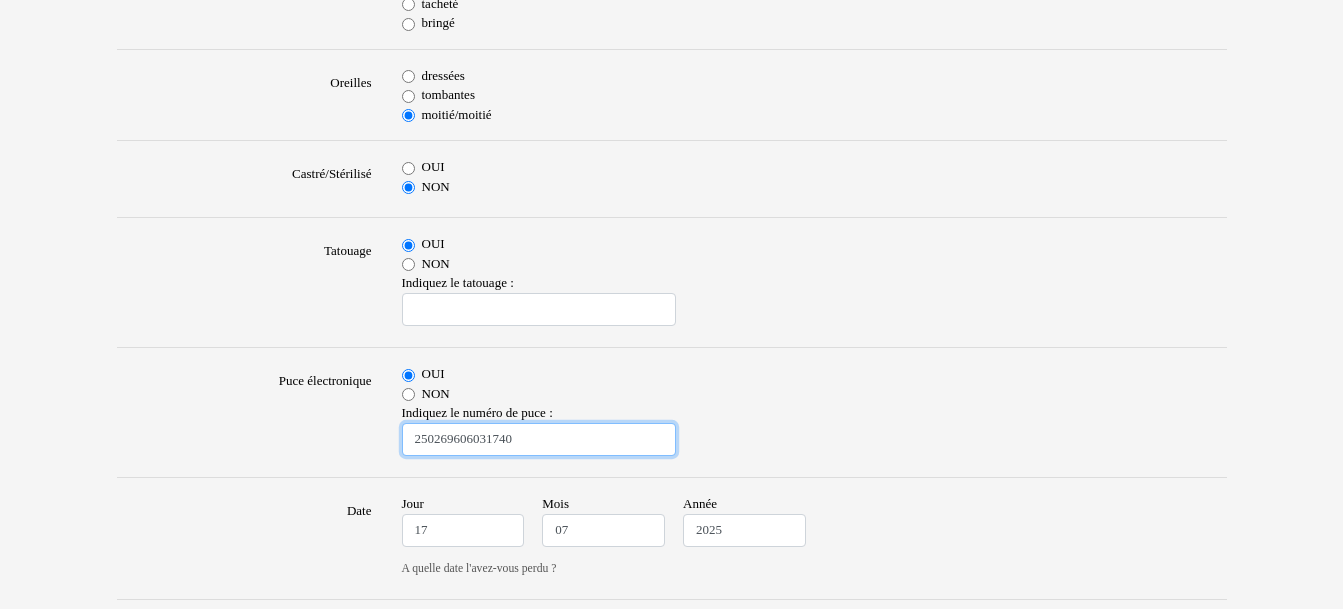 type on "250269606031740" 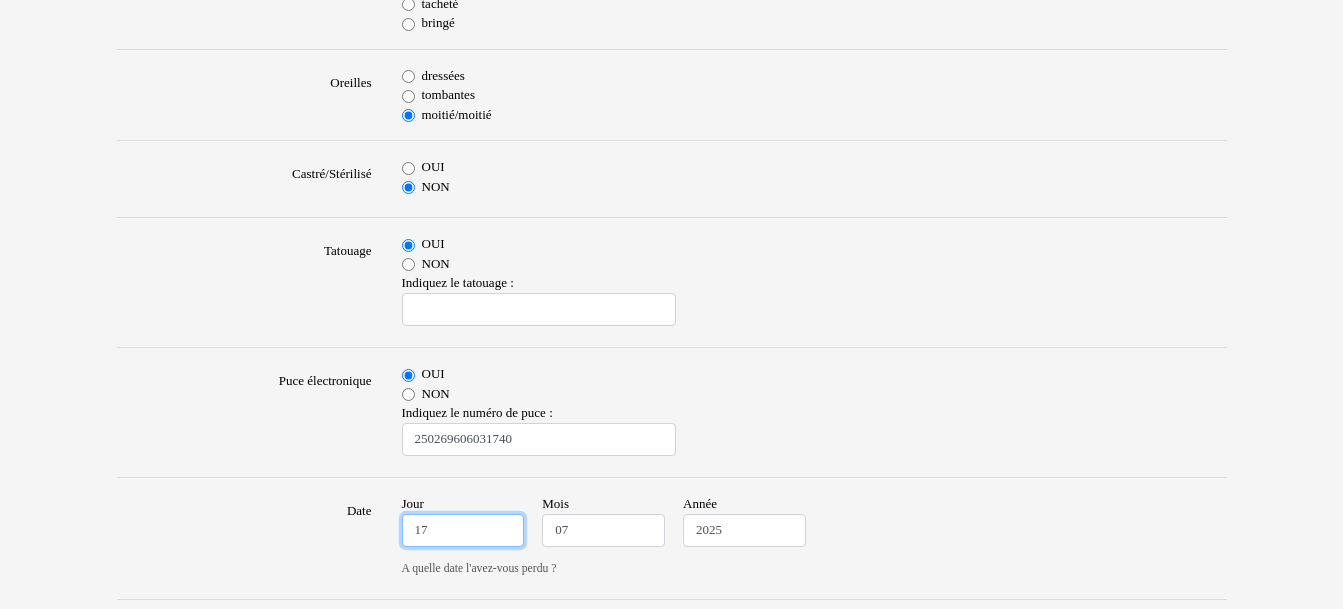 click on "17" at bounding box center [463, 531] 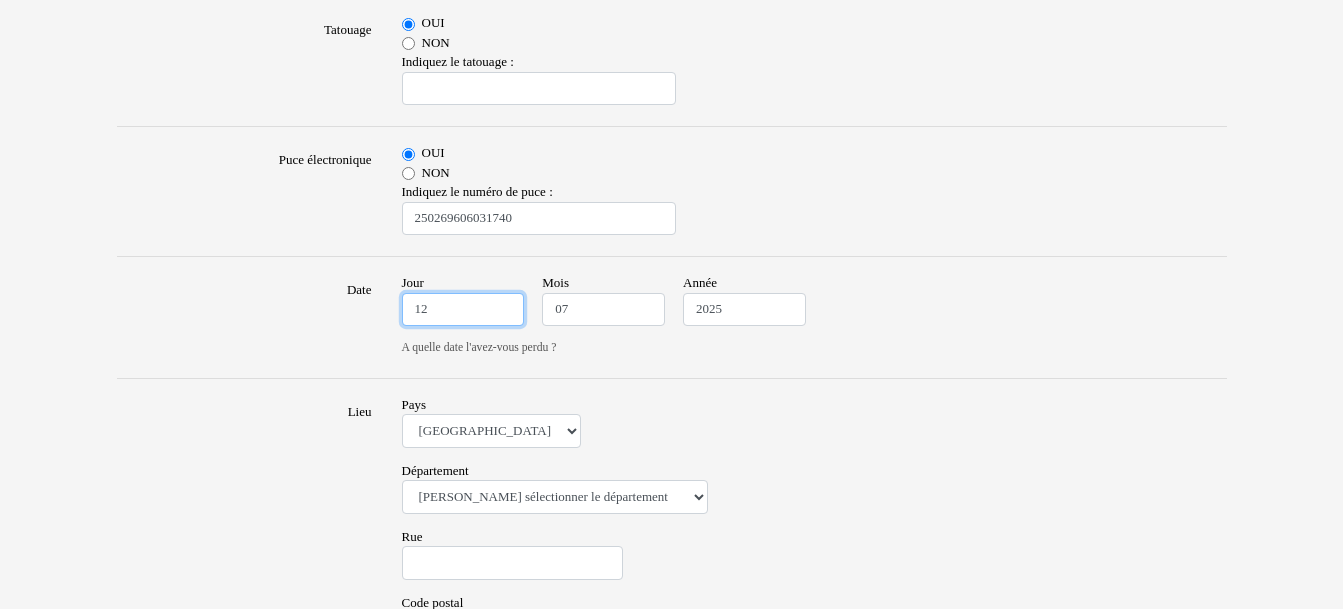 scroll, scrollTop: 1200, scrollLeft: 0, axis: vertical 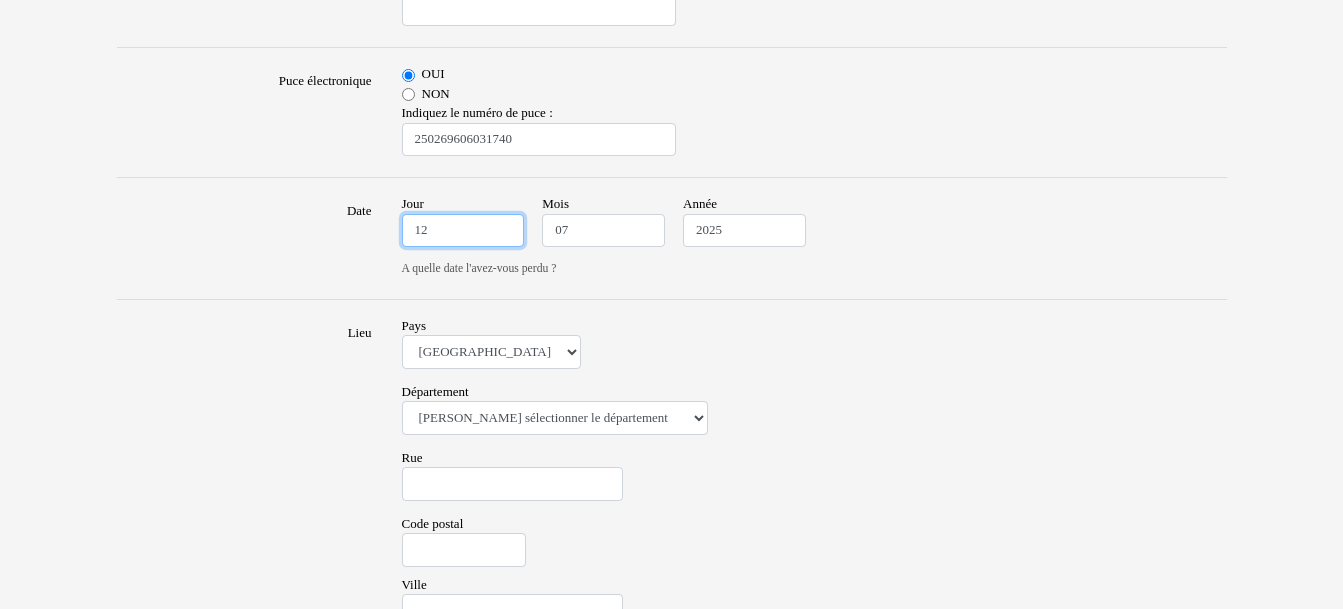 type on "12" 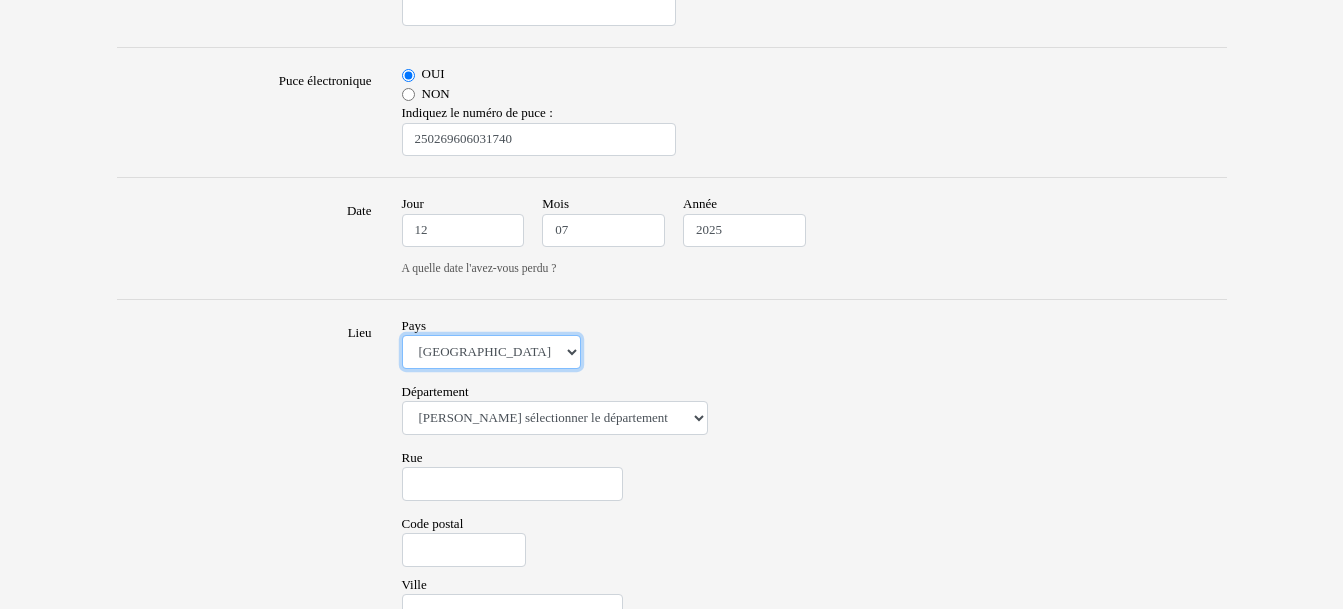 click on "Afrique du Sud Algérie Allemagne Andorre Argentine Australie Belgique Bolivie Brésil Cameroun Canada Chili Colombie Costa Rica Cuba Équateur Espagne Etats Unis France Grande Bretagne Guadeloupe Guatemala Guyane Honduras Inde Japon Kenya Luxembourg Martinique Mayotte Mexique Monaco Nicaragua Nigéria Nouvelle-Calédonie Nouvelle-Zélande Pakistan Panama Paraguay Pérou Philippines Polynésie française Porto Rico République dominicaine Réunion Saint-Barthélemy Saint-Martin Saint-Pierre-et-Miquelon Salvador Singapour Suisse Tanzanie Uruguay Venezuela Wallis-et-Futuna" at bounding box center [491, 352] 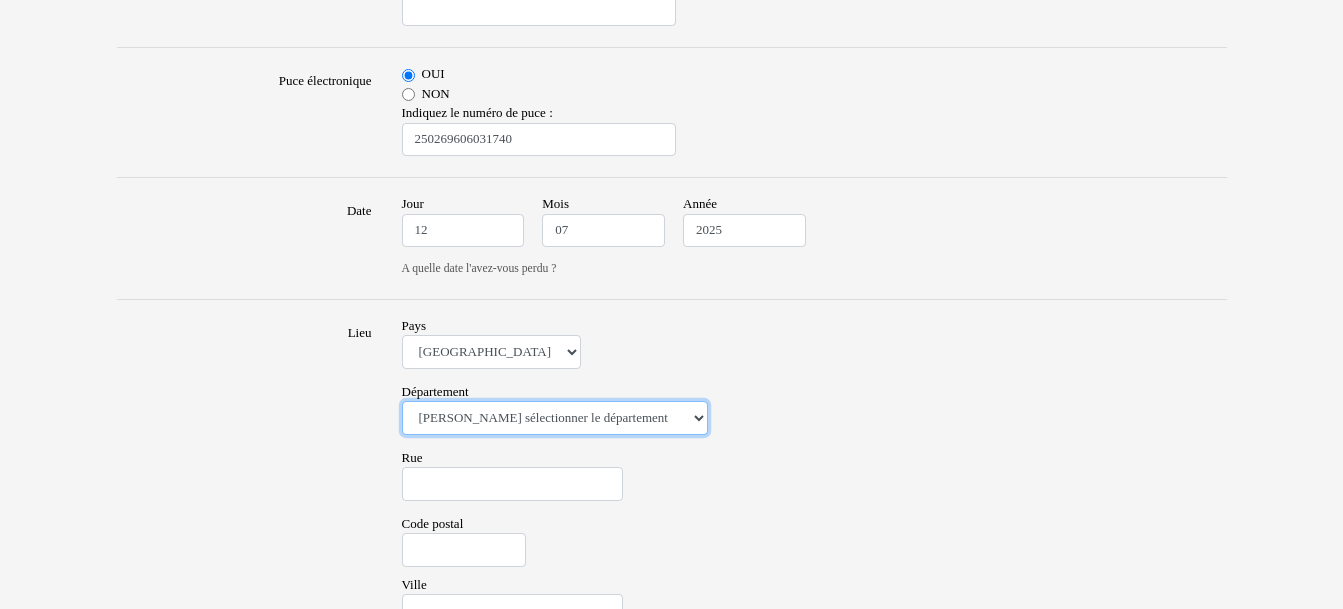 click on "Veuillez sélectionner le département 01 - Ain 02 - Aisne 03 - Allier 04 - Alpes de Hautes-Provence 05 - Hautes-Alpes 06 - Alpes-Maritimes 07 - Ardèche 08 - Ardennes 09 - Ariege 10 - Aube 11 - Aude 12 - Aveyron 13 - Bouches-Du-Rhône 14 - Calvados 15 - Cantal 16 - Charente 17 - Charente-Maritime 18 - Cher 19 - Correze 20 - Corse 21 - Cote-d'Or 22 - Côtes d'Armor 23 - Creuse 24 - Dordogne 25 - Doubs 26 - Drôme 27 - Eure 28 - Eure-et-Loir 29 - Finistere 30 - Gard 31 - Haute-Garonne 32 - Gers 33 - Gironde 34 - Hérault 35 - Ille-et-Vilaine 36 - Indre 37 - Indre-et-Loire 38 - Isère 39 - Jura 40 - Landes 41 - Loir-et-Cher 42 - Loire 43 - Haute-Loire 44 - Loire-Atlantique 45 - Loiret 46 - Lot 47 - Lot-et-Garonne 48 - Lozère 49 - Maine-et-Loire 50 - Manche 51 - Marne 52 - Haute-Marne 53 - Mayenne 54 - Meurthe-et-Moselle 55 - Meuse 56 - Morbihan 57 - Moselle 58 - Nièvre 59 - Nord 60 - Oise 61 - Orne 62 - Pas-de-Calais 63 - Puy-de-Dôme 64 - Pyrénées-Atlantiques 65 - Hautes-Pyrénées 67 - Bas-Rhin 75 - Paris" at bounding box center [555, 418] 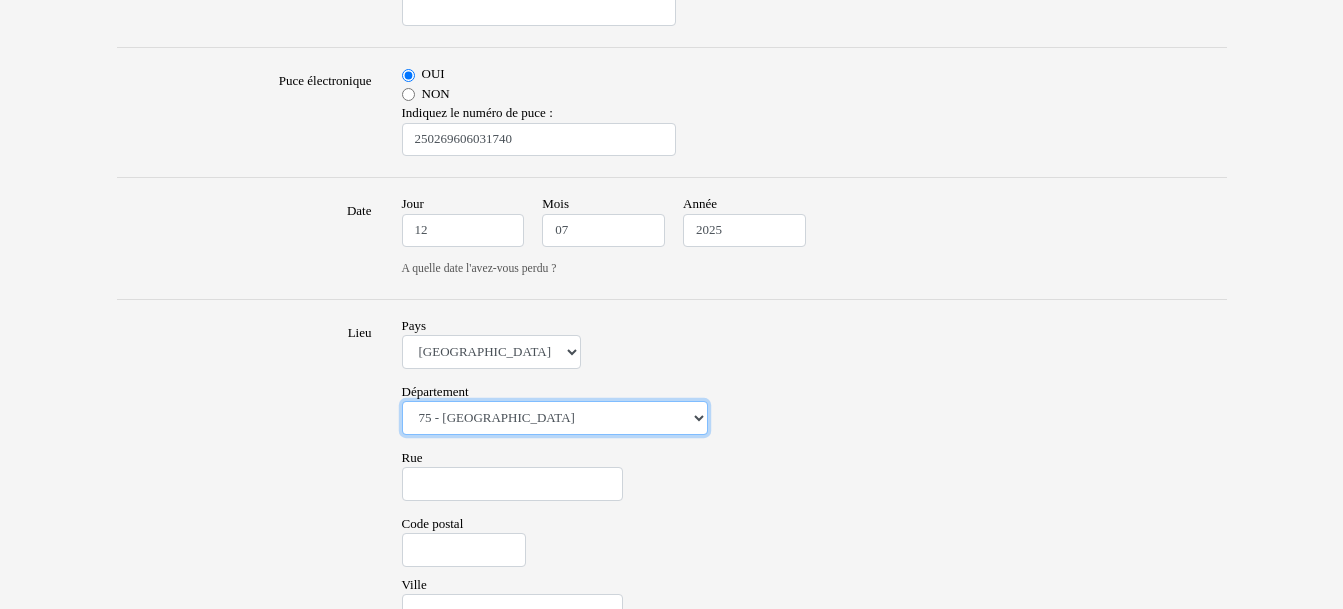 click on "Veuillez sélectionner le département 01 - Ain 02 - Aisne 03 - Allier 04 - Alpes de Hautes-Provence 05 - Hautes-Alpes 06 - Alpes-Maritimes 07 - Ardèche 08 - Ardennes 09 - Ariege 10 - Aube 11 - Aude 12 - Aveyron 13 - Bouches-Du-Rhône 14 - Calvados 15 - Cantal 16 - Charente 17 - Charente-Maritime 18 - Cher 19 - Correze 20 - Corse 21 - Cote-d'Or 22 - Côtes d'Armor 23 - Creuse 24 - Dordogne 25 - Doubs 26 - Drôme 27 - Eure 28 - Eure-et-Loir 29 - Finistere 30 - Gard 31 - Haute-Garonne 32 - Gers 33 - Gironde 34 - Hérault 35 - Ille-et-Vilaine 36 - Indre 37 - Indre-et-Loire 38 - Isère 39 - Jura 40 - Landes 41 - Loir-et-Cher 42 - Loire 43 - Haute-Loire 44 - Loire-Atlantique 45 - Loiret 46 - Lot 47 - Lot-et-Garonne 48 - Lozère 49 - Maine-et-Loire 50 - Manche 51 - Marne 52 - Haute-Marne 53 - Mayenne 54 - Meurthe-et-Moselle 55 - Meuse 56 - Morbihan 57 - Moselle 58 - Nièvre 59 - Nord 60 - Oise 61 - Orne 62 - Pas-de-Calais 63 - Puy-de-Dôme 64 - Pyrénées-Atlantiques 65 - Hautes-Pyrénées 67 - Bas-Rhin 75 - Paris" at bounding box center (555, 418) 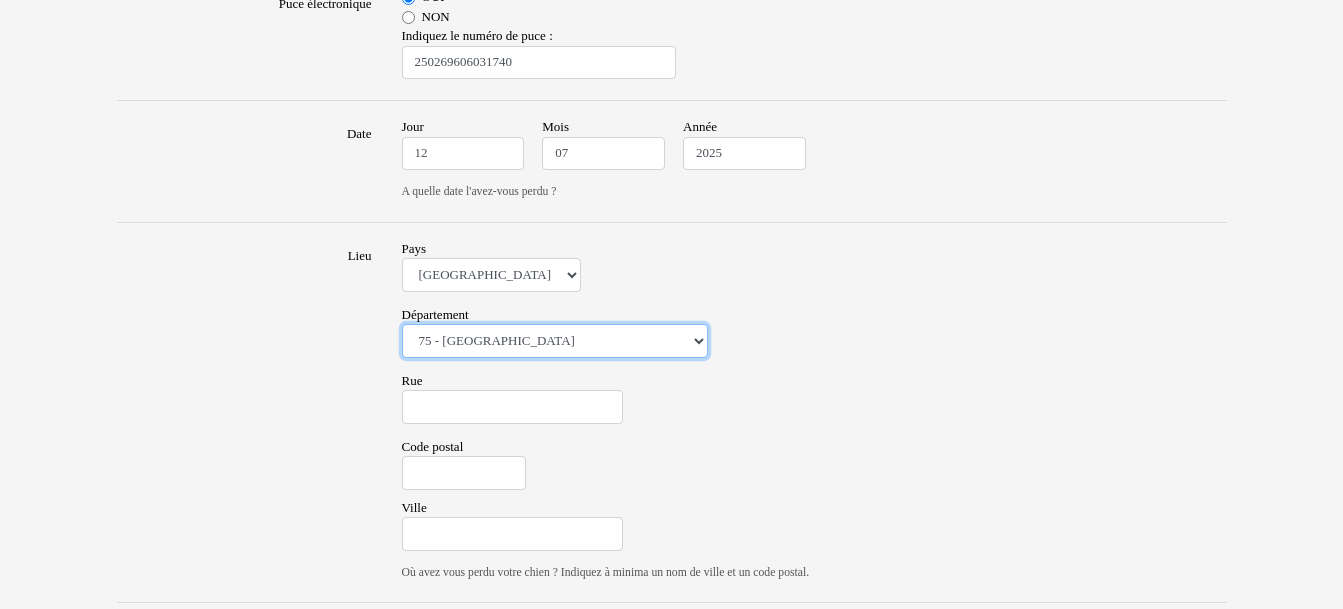 scroll, scrollTop: 1300, scrollLeft: 0, axis: vertical 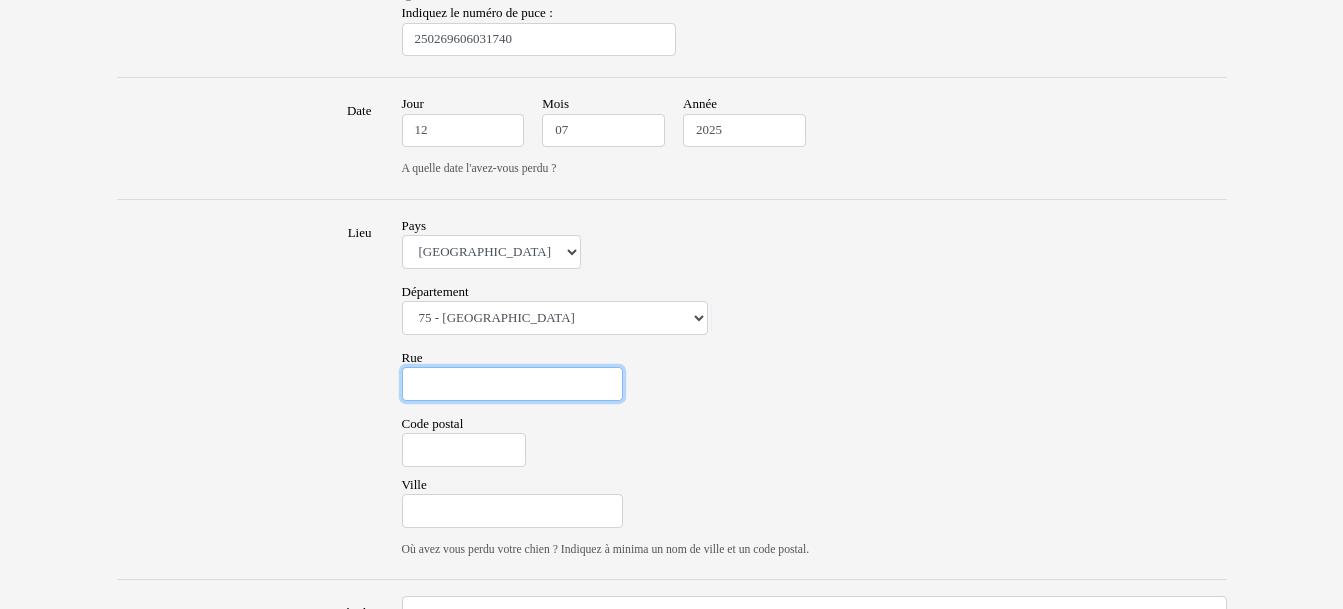 click on "Rue" at bounding box center (512, 384) 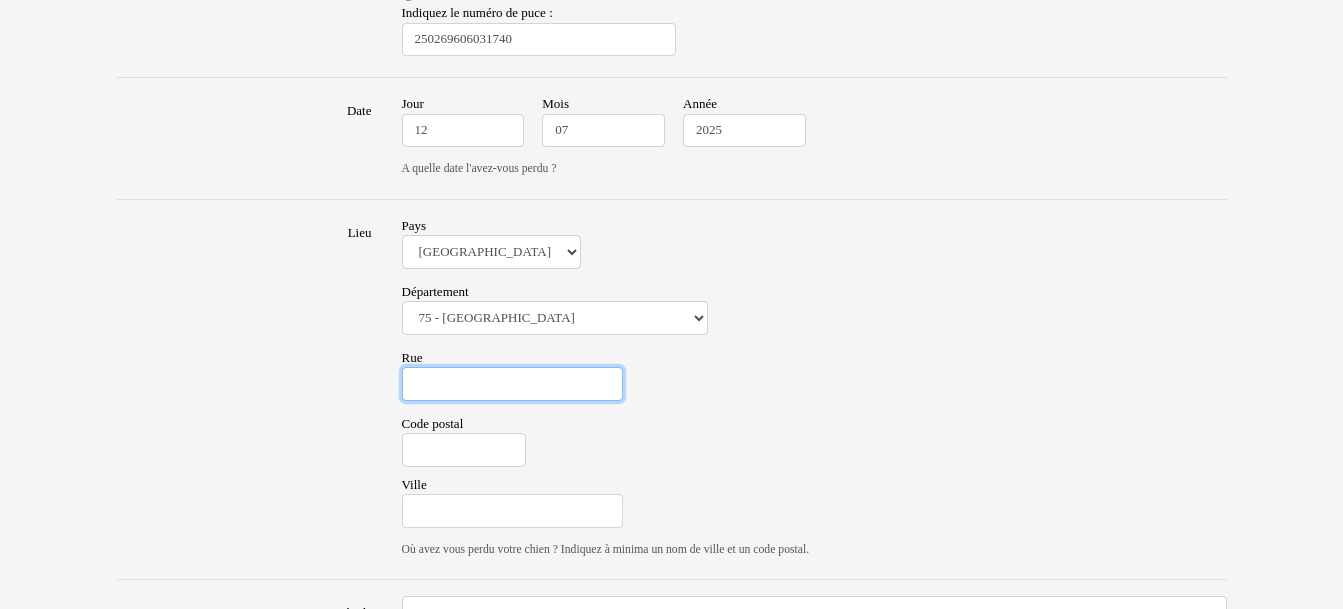 type on "3 rue Evariste GALOIS" 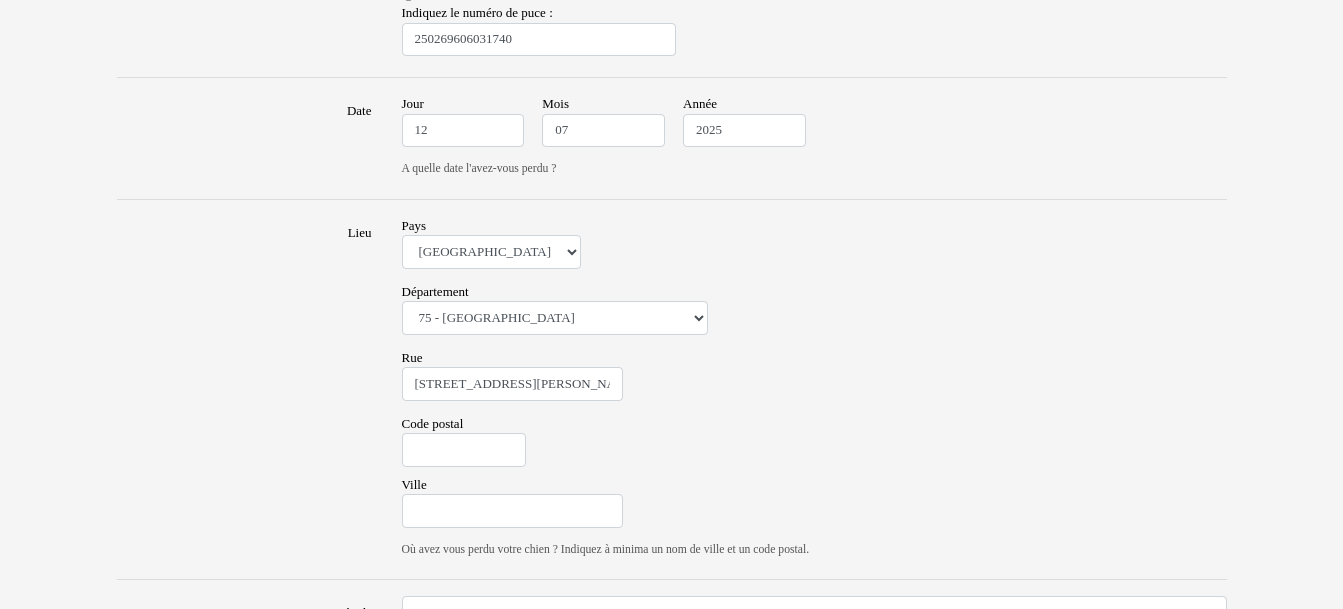 type on "75020" 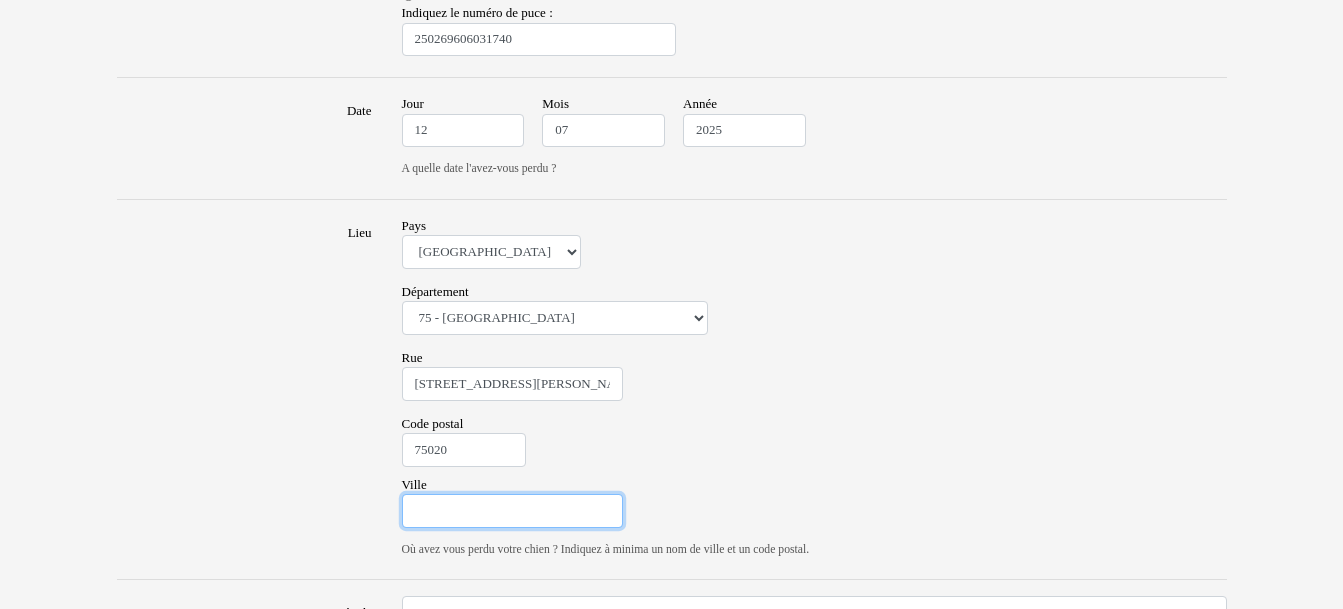 click on "Ville" at bounding box center [512, 511] 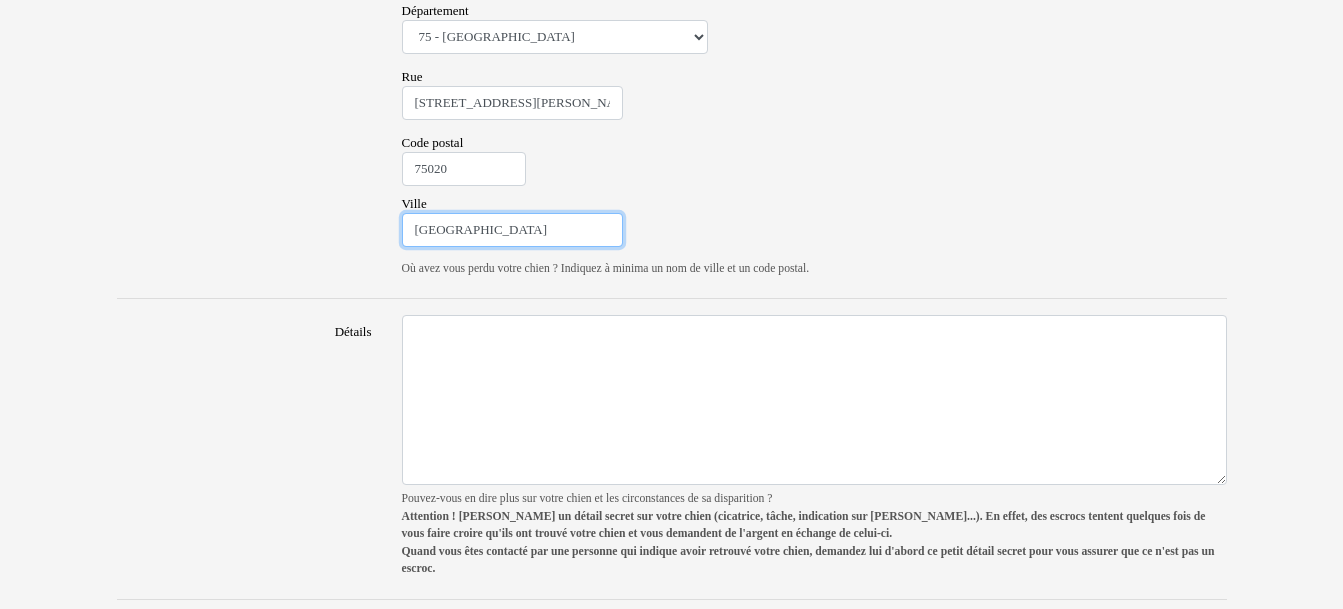 scroll, scrollTop: 1642, scrollLeft: 0, axis: vertical 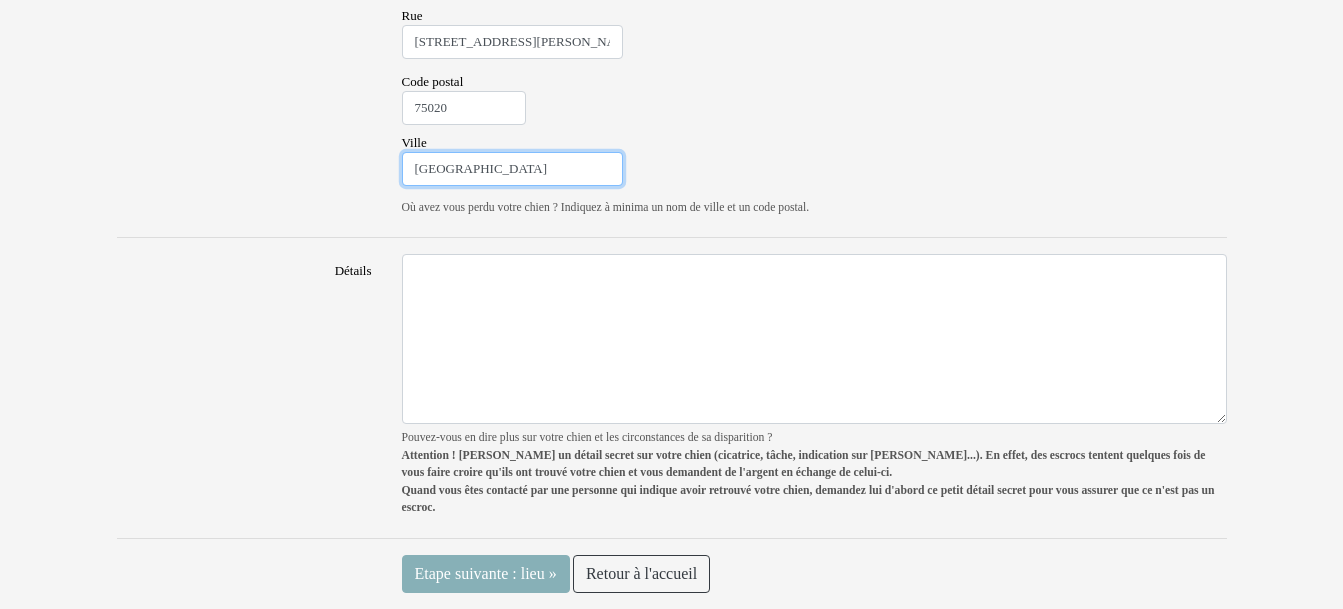type on "PARIS" 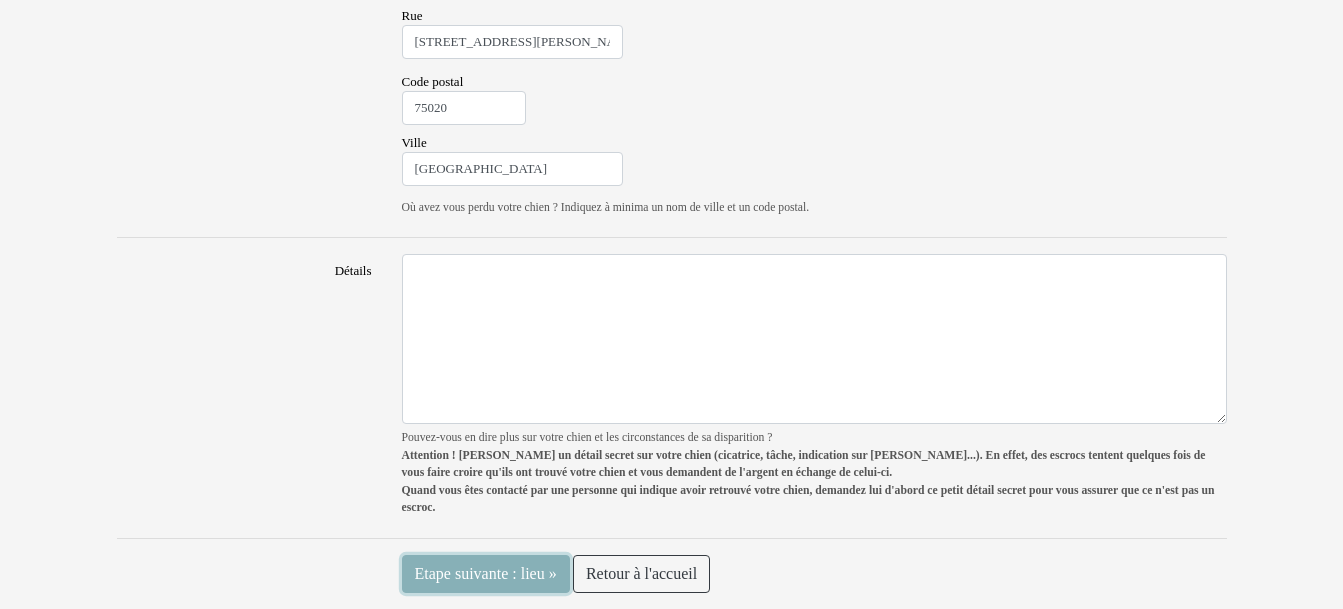 click on "Etape suivante : lieu »" at bounding box center (486, 574) 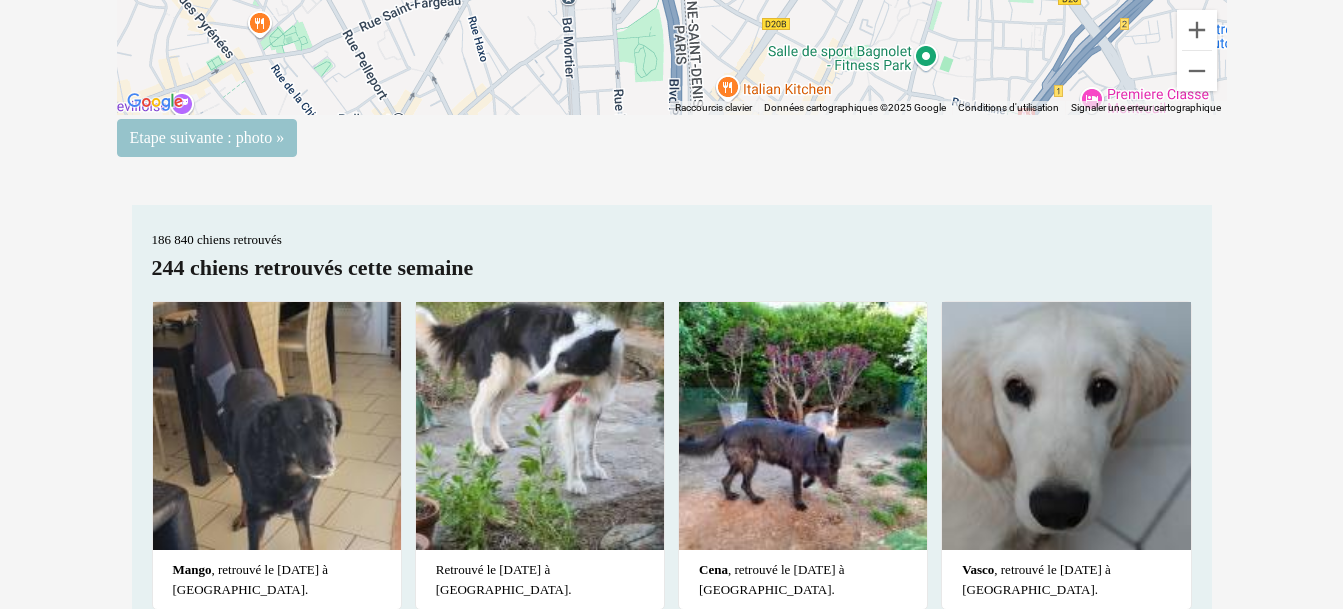 scroll, scrollTop: 516, scrollLeft: 0, axis: vertical 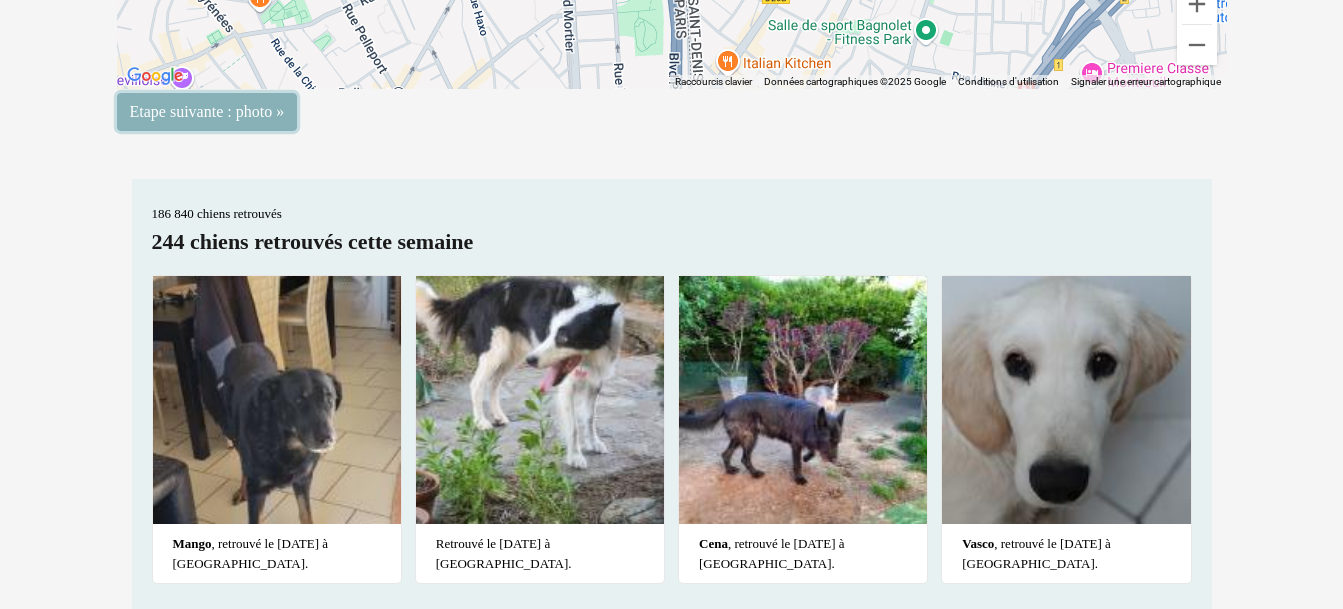 click on "Etape suivante : photo »" at bounding box center [207, 112] 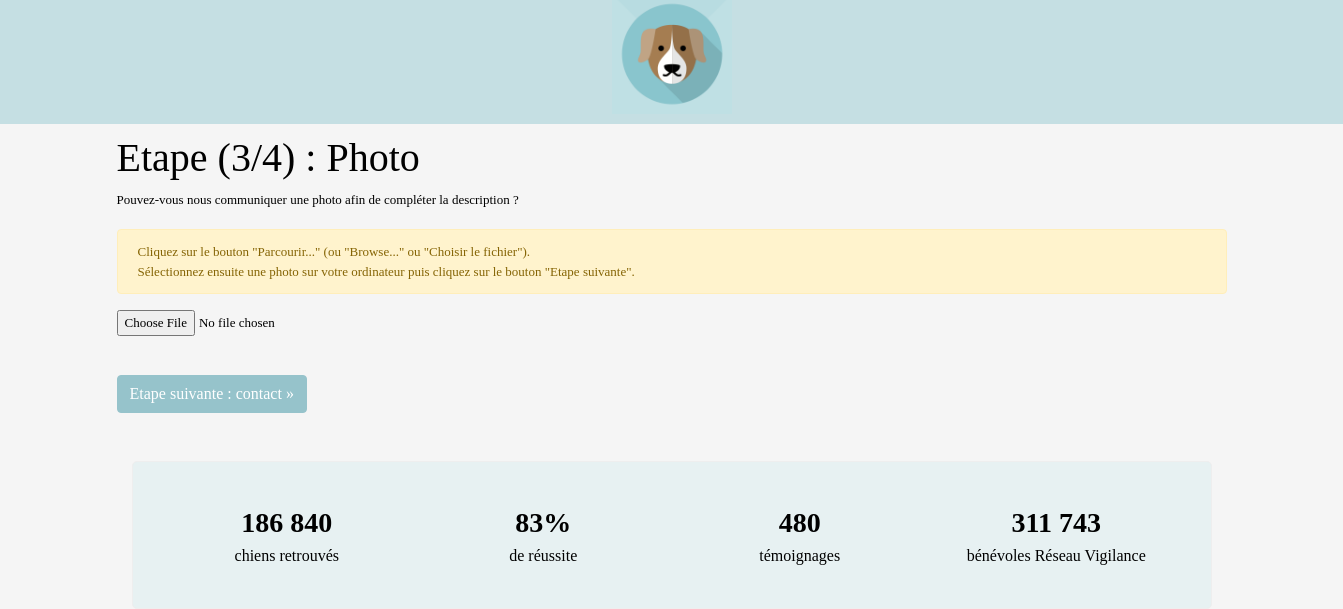 scroll, scrollTop: 0, scrollLeft: 0, axis: both 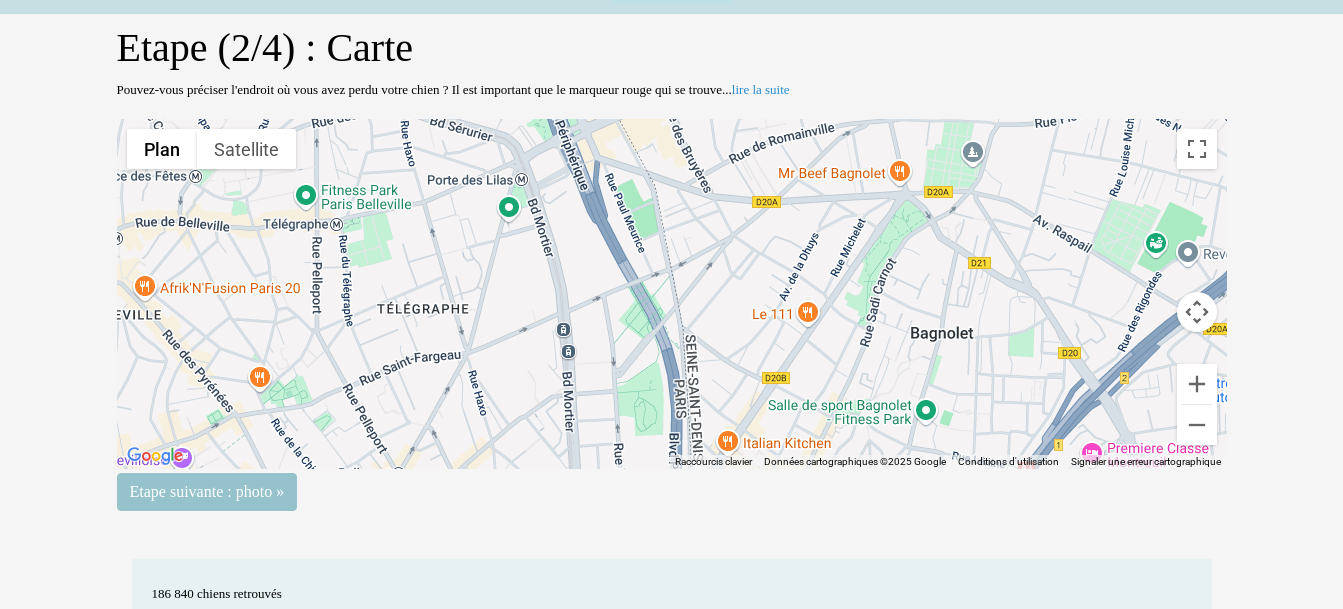 click at bounding box center [672, 294] 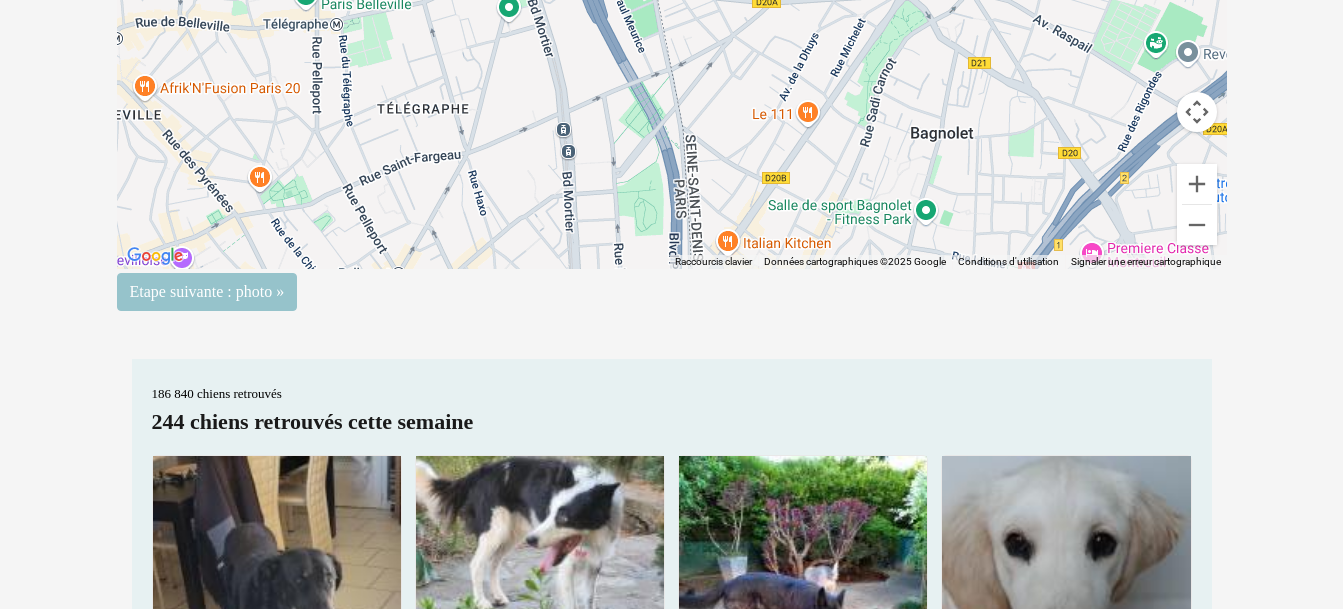 scroll, scrollTop: 516, scrollLeft: 0, axis: vertical 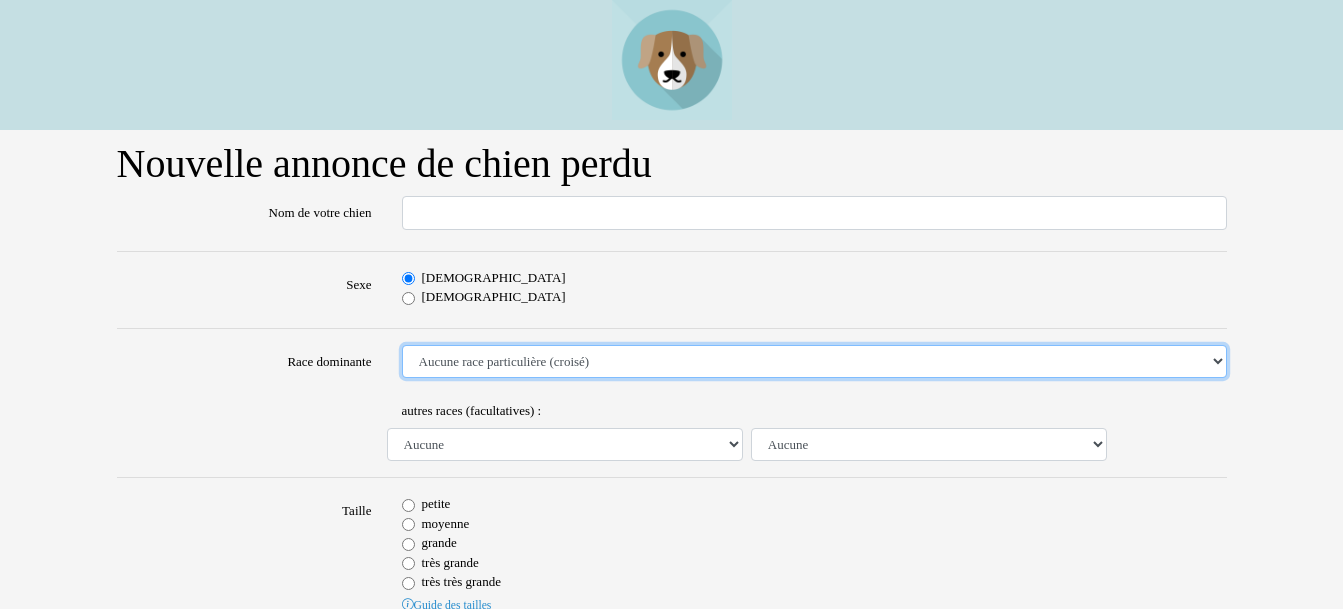 click on "Aucune race particulière (croisé)
Affenpinscher Airedale Terrier Akita Akita Américain Anglo Français de Petite Vénerie Ariégeois Azawakh Barbet Barbu Tchèque Barzoï Basenji Basset Artésien Normand Basset Bleu de Gascogne Basset de Westphalie Basset des Alpes Basset Fauve de Bretagne Basset Hound Basset Suedois Beagle Beagle Harrier Bearded Collie Bedlington Terrier Berger Allemand Berger Australien Berger Belge Berger Belge Groenendael Berger Belge Laekenois Berger Belge Malinois Berger Belge Tervueren Berger Bergamasque Berger Blanc Suisse Berger d'Asie Centrale Berger de Beauce - Beauceron Berger de Bosnie-Herzégovine et de Croatie Berger de Brie Berger de l'Europe du Sud Est Berger de la Maremme et des Abruzzes Berger de la Serra de Aires - Berger Portugais Berger de Picardie Berger de Russie Méridionale Berger des Pyrénées Berger des Pyrénées (face rase) Berger des Pyrénées (poil long) Berger du Caucase Berger du Karst Berger Finnois de Laponie Berger Hollandais Bichon Bolonais" at bounding box center [814, 362] 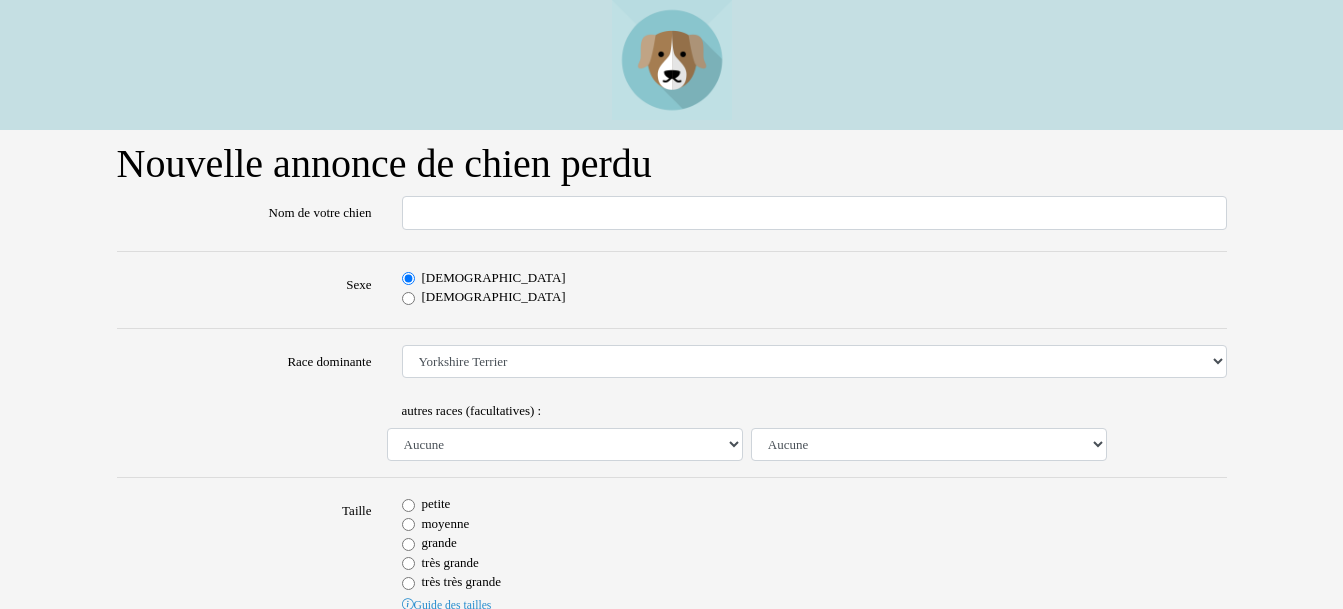 click on "petite" at bounding box center (408, 505) 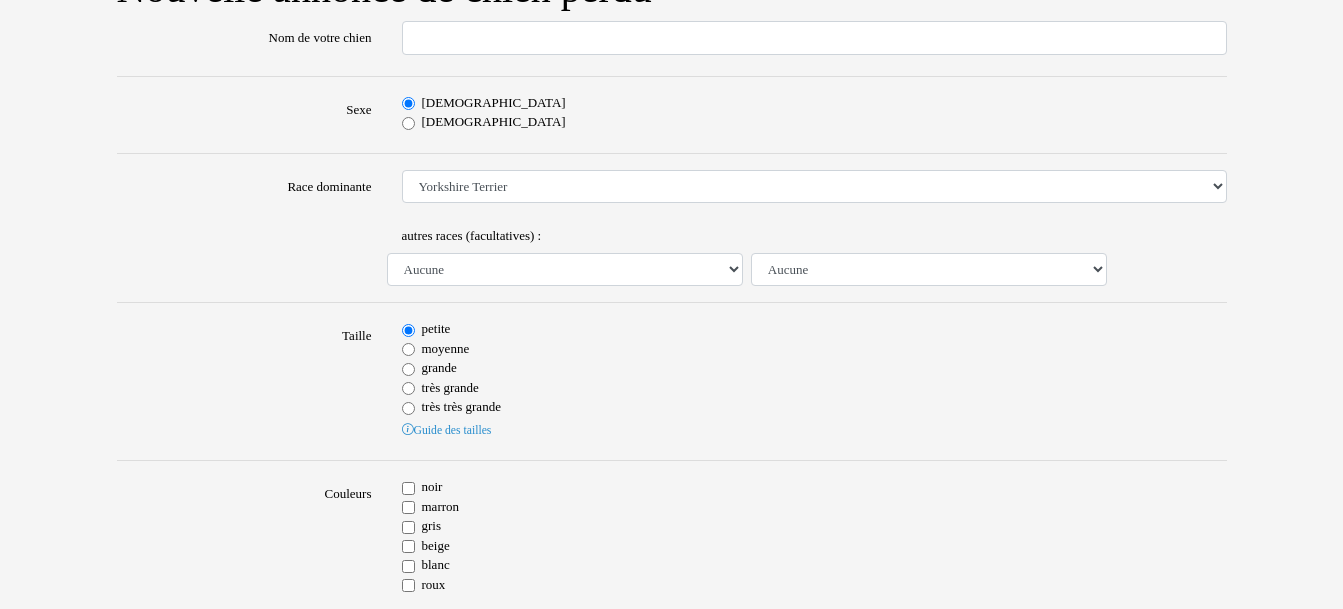 scroll, scrollTop: 200, scrollLeft: 0, axis: vertical 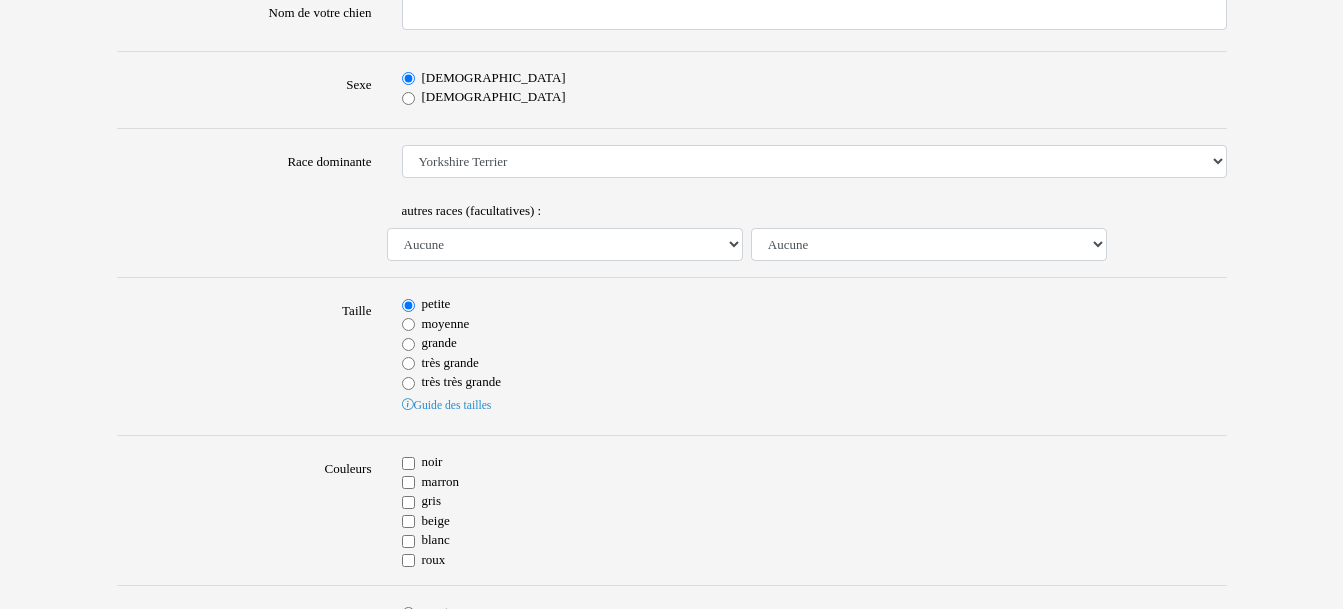 click on "beige" at bounding box center (408, 521) 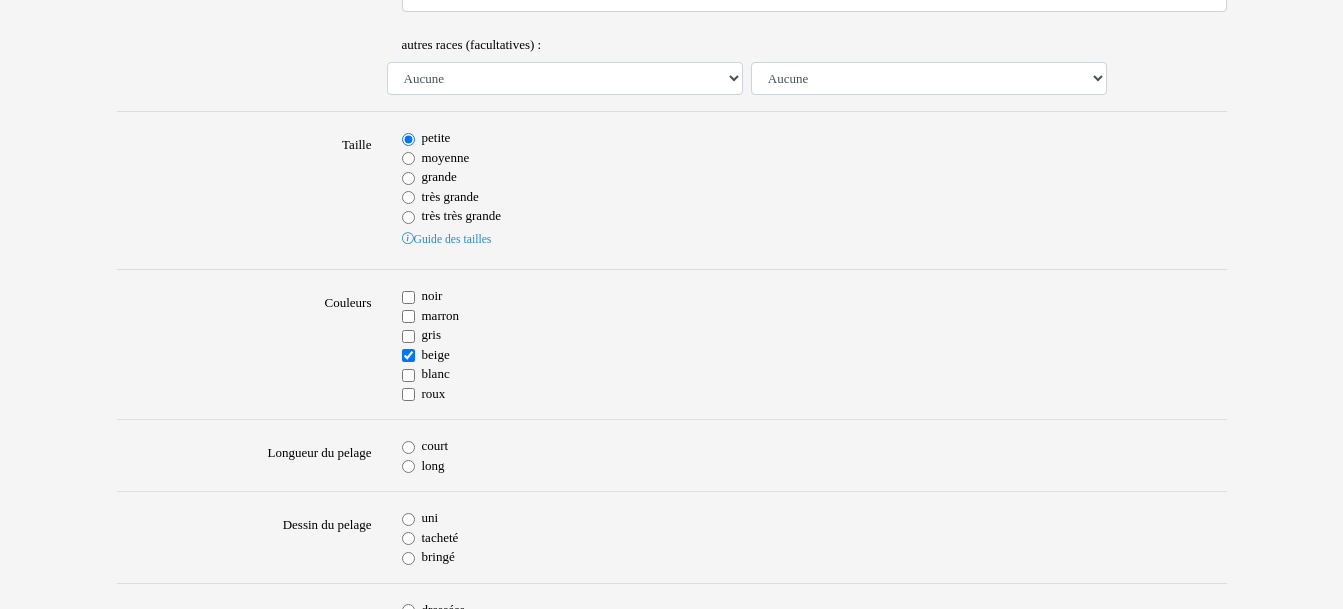 scroll, scrollTop: 500, scrollLeft: 0, axis: vertical 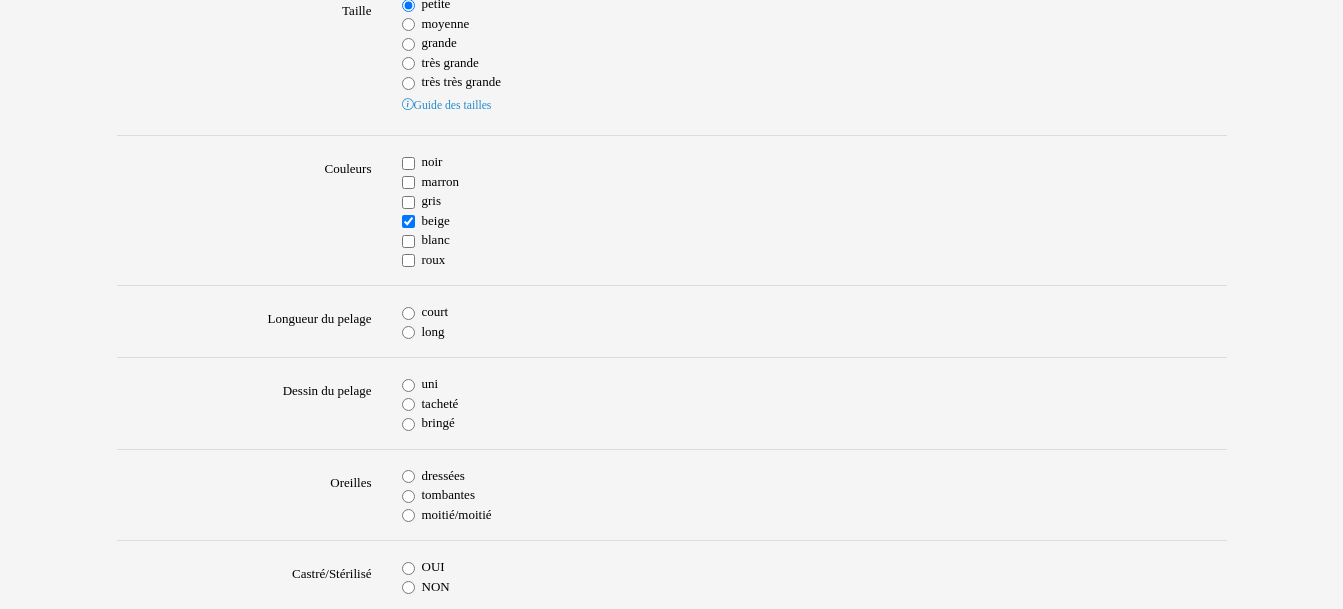 click on "court" at bounding box center (408, 313) 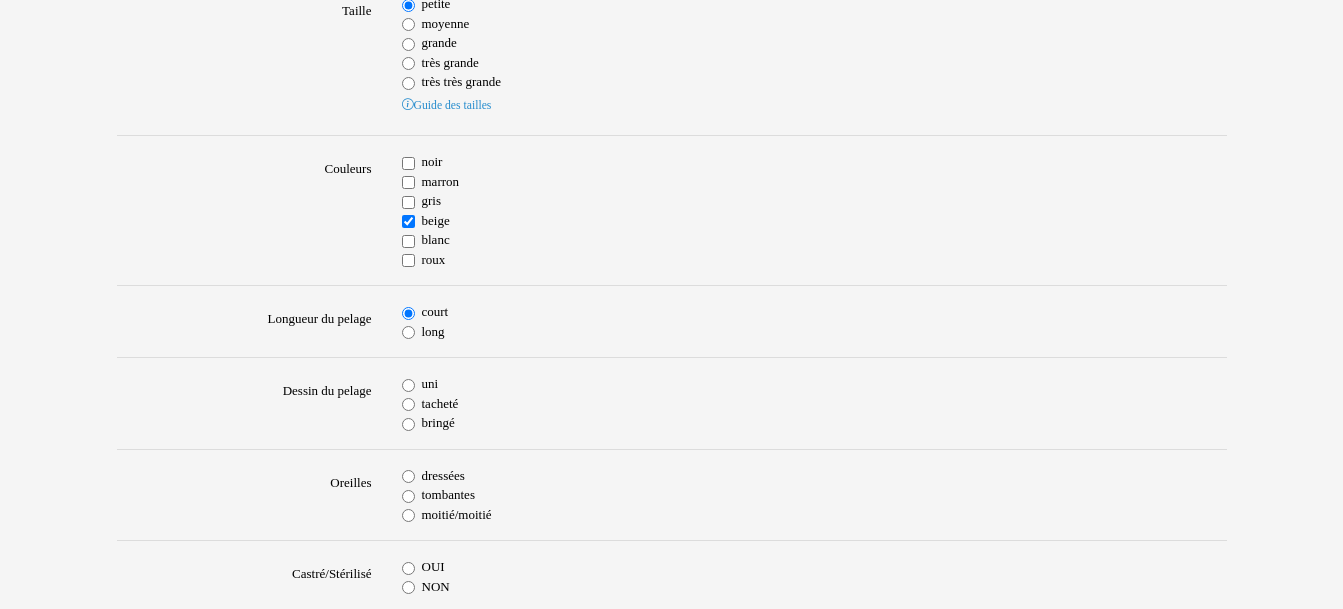 click on "uni" at bounding box center [408, 385] 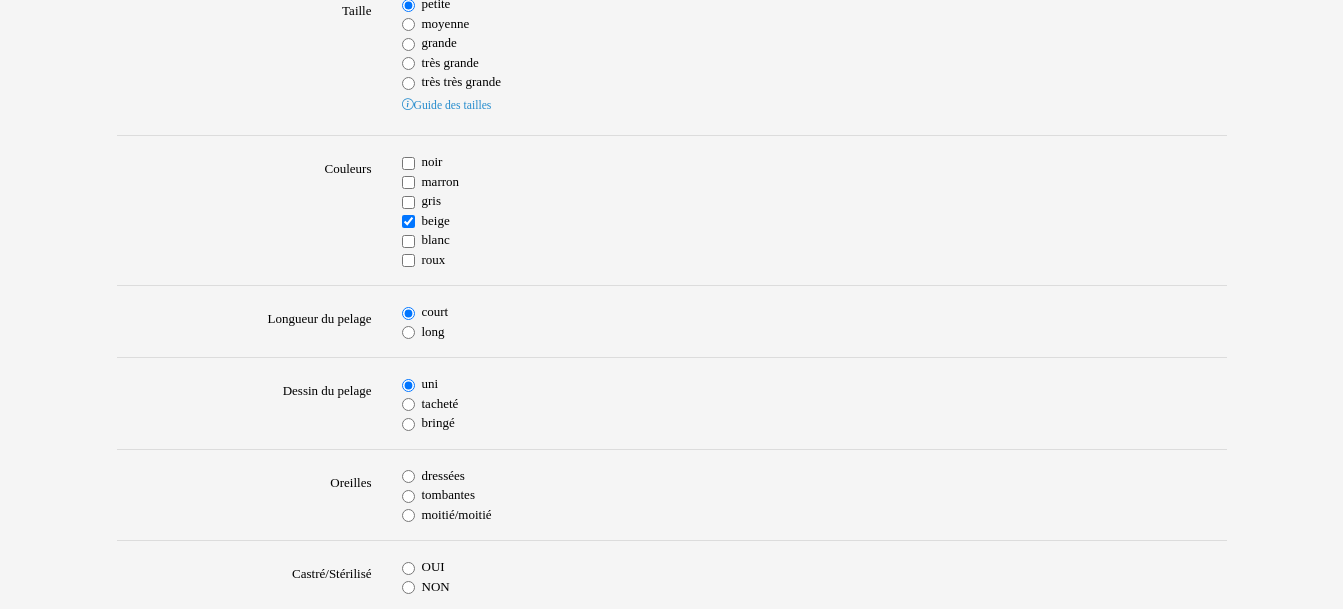 click on "moitié/moitié" at bounding box center (814, 515) 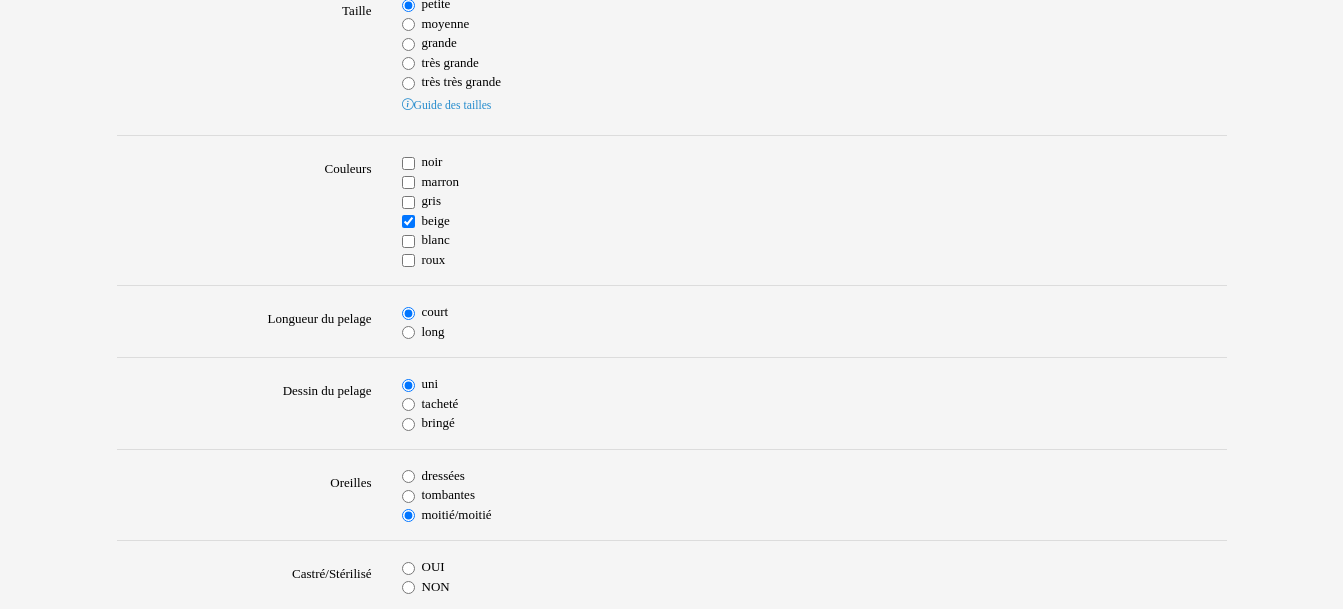 scroll, scrollTop: 600, scrollLeft: 0, axis: vertical 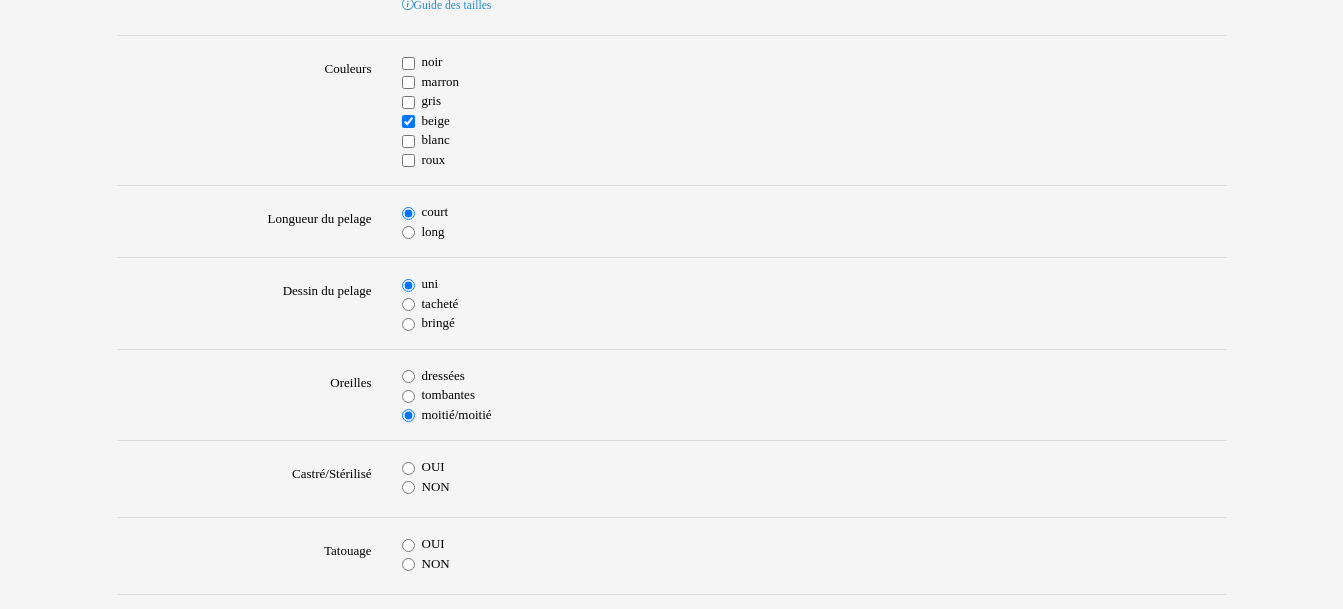 click on "NON" at bounding box center [408, 487] 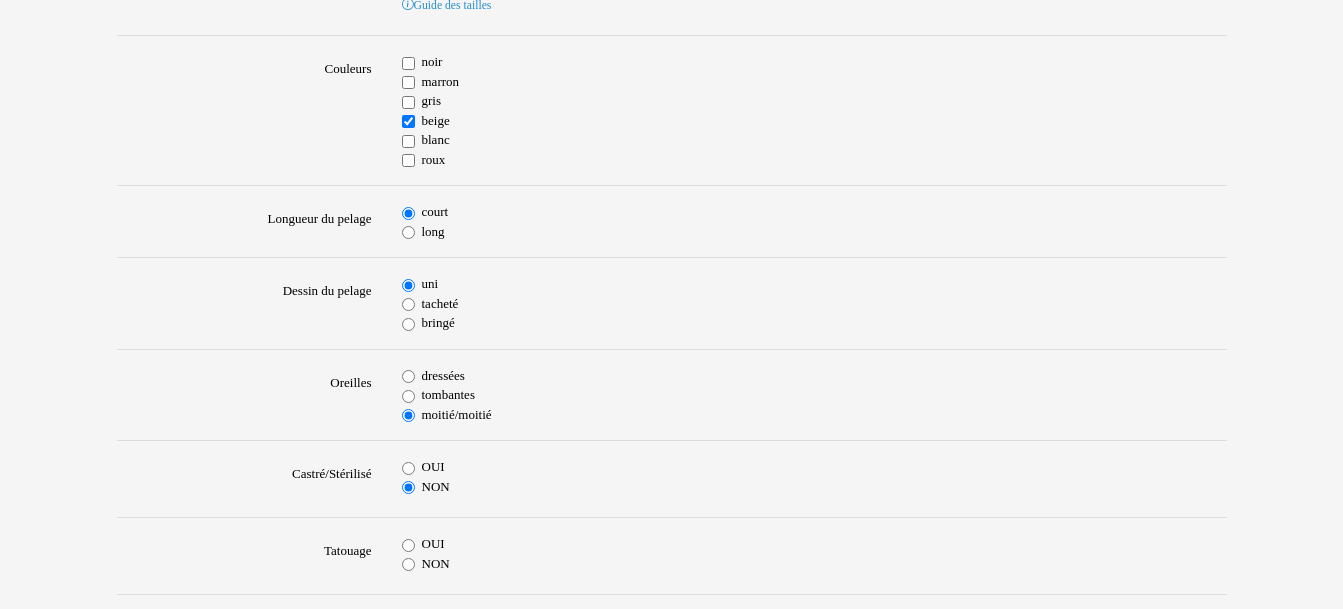 click on "OUI" at bounding box center [408, 545] 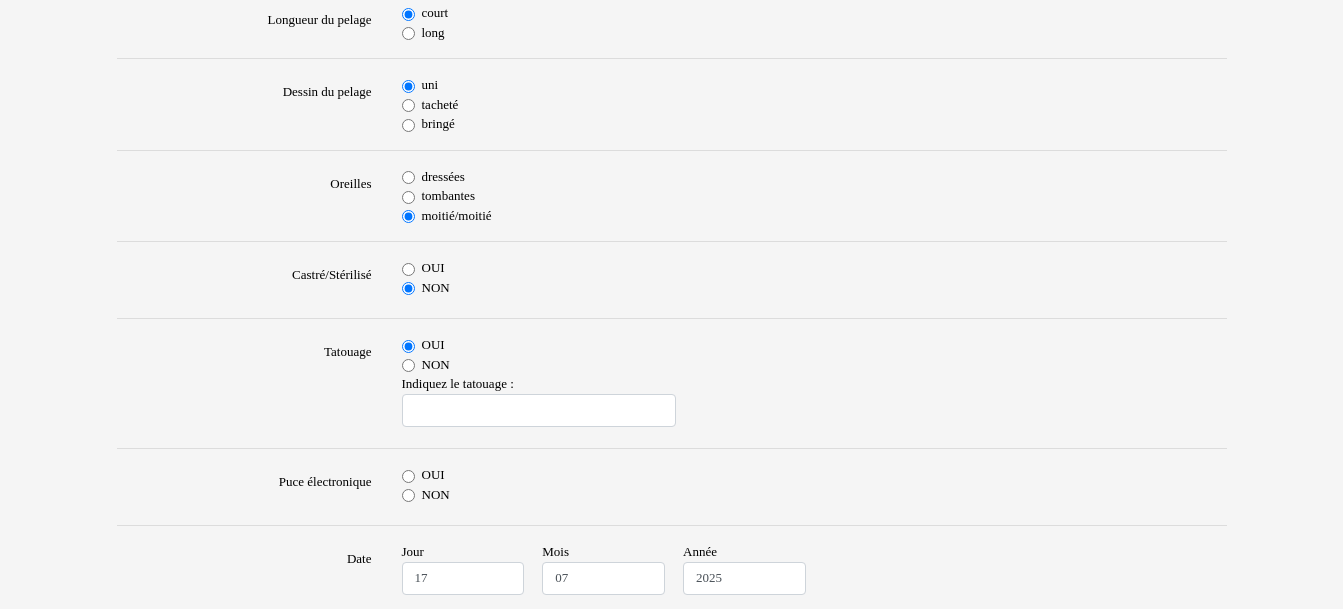 scroll, scrollTop: 800, scrollLeft: 0, axis: vertical 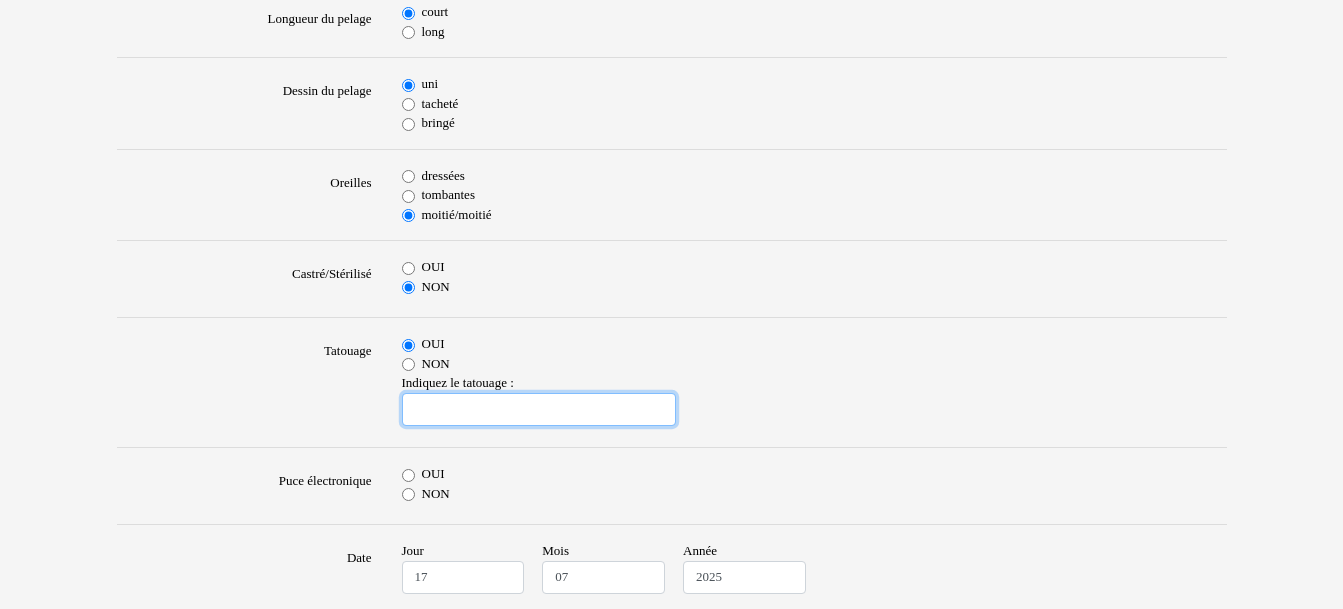 click at bounding box center (539, 410) 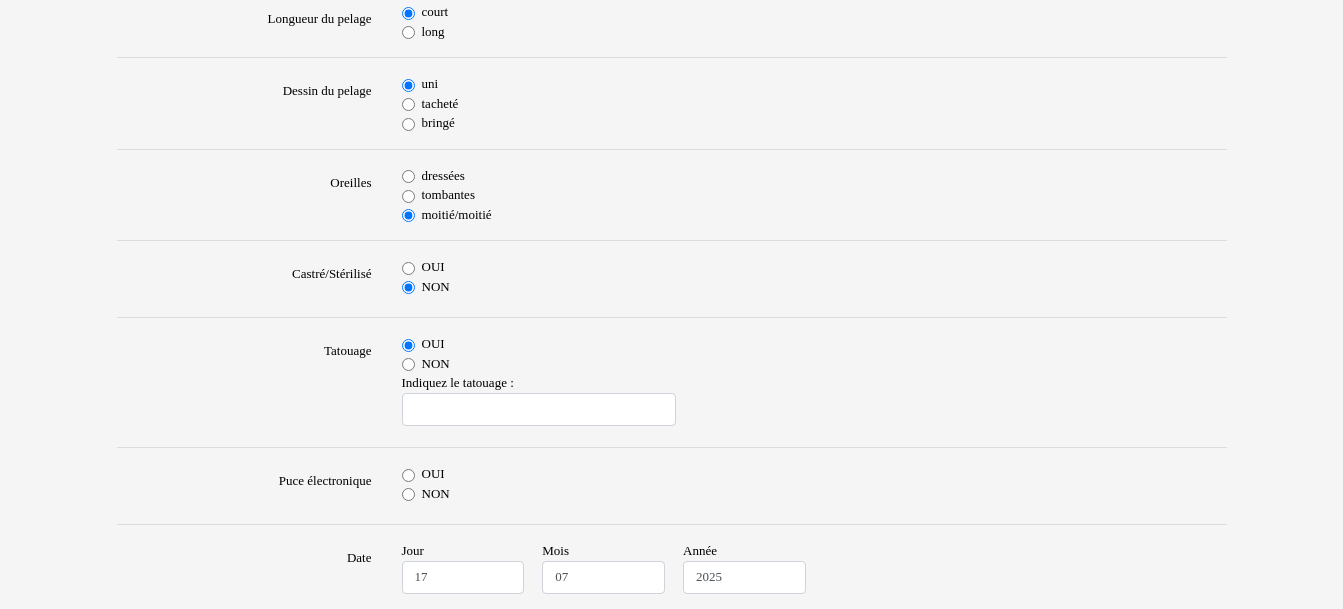click on "NON" at bounding box center (408, 364) 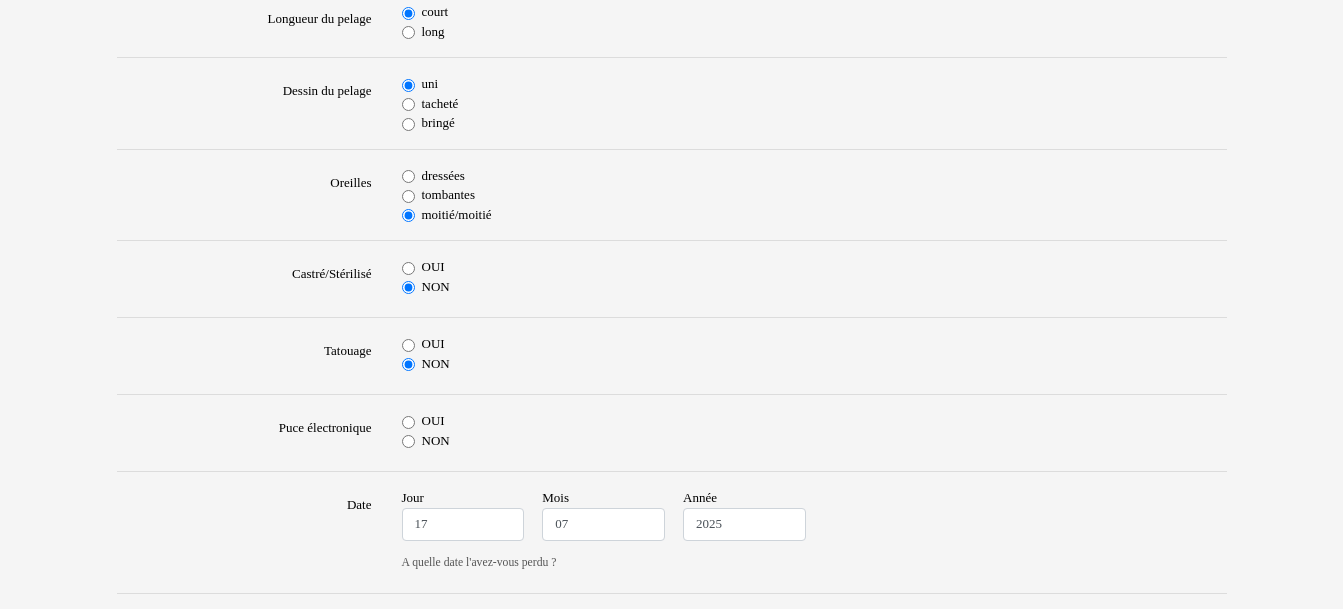 click on "OUI" at bounding box center (408, 422) 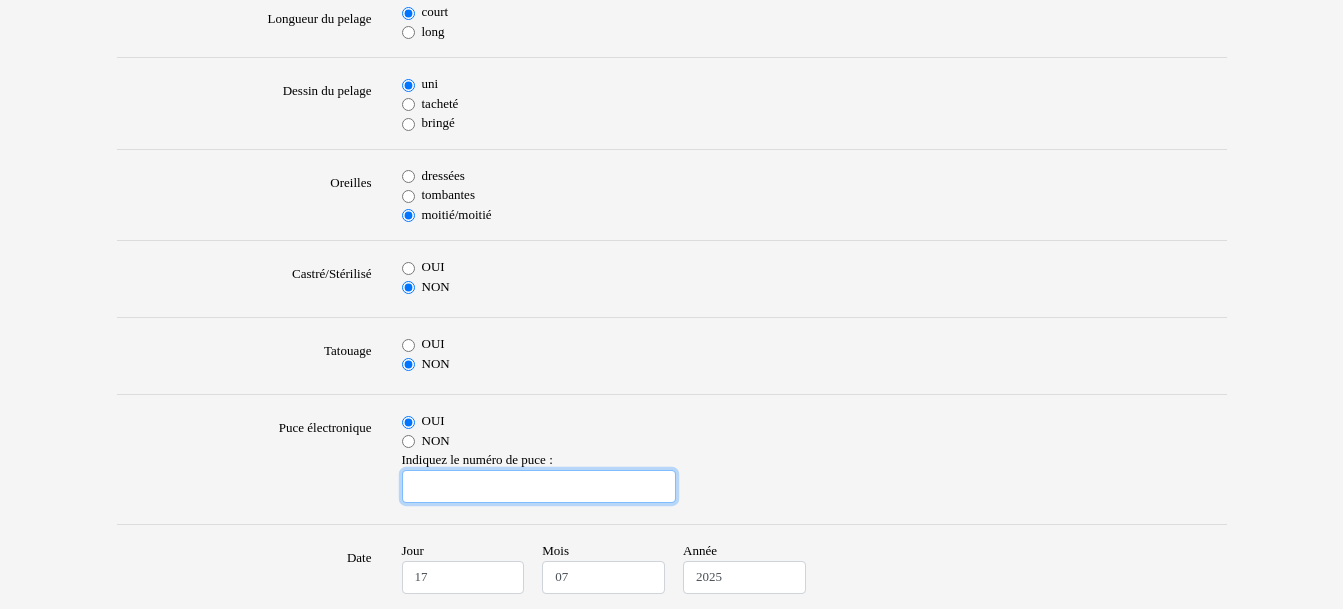 click at bounding box center [539, 487] 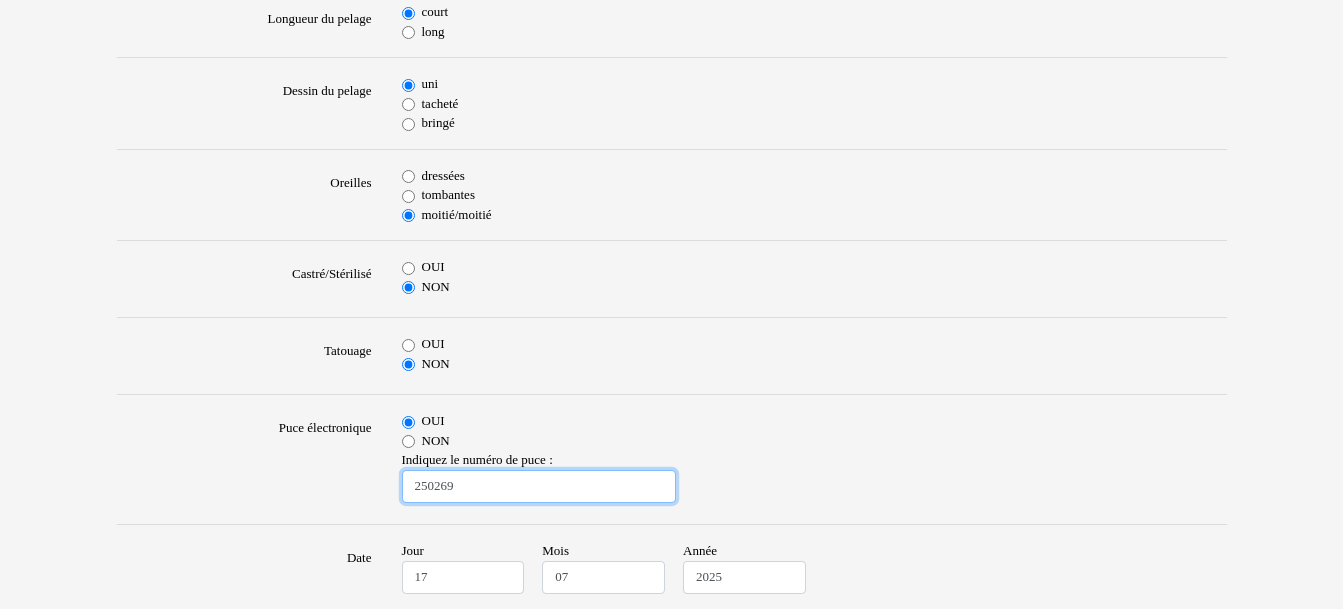 type on "250269" 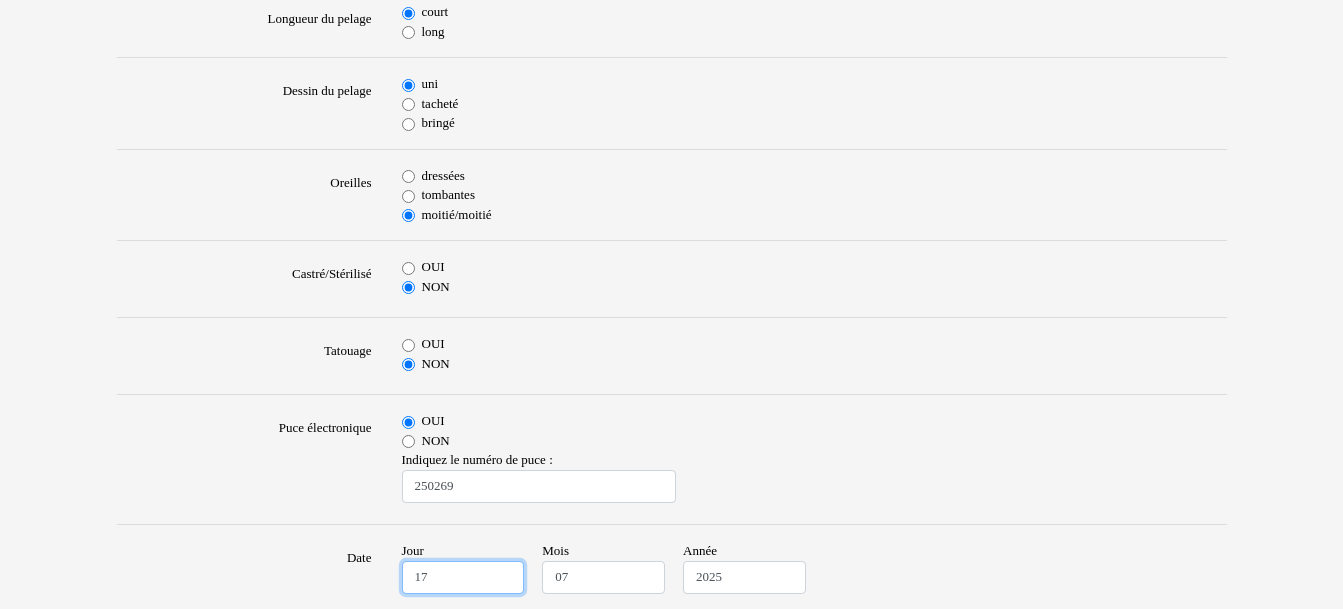 click on "17" at bounding box center [463, 578] 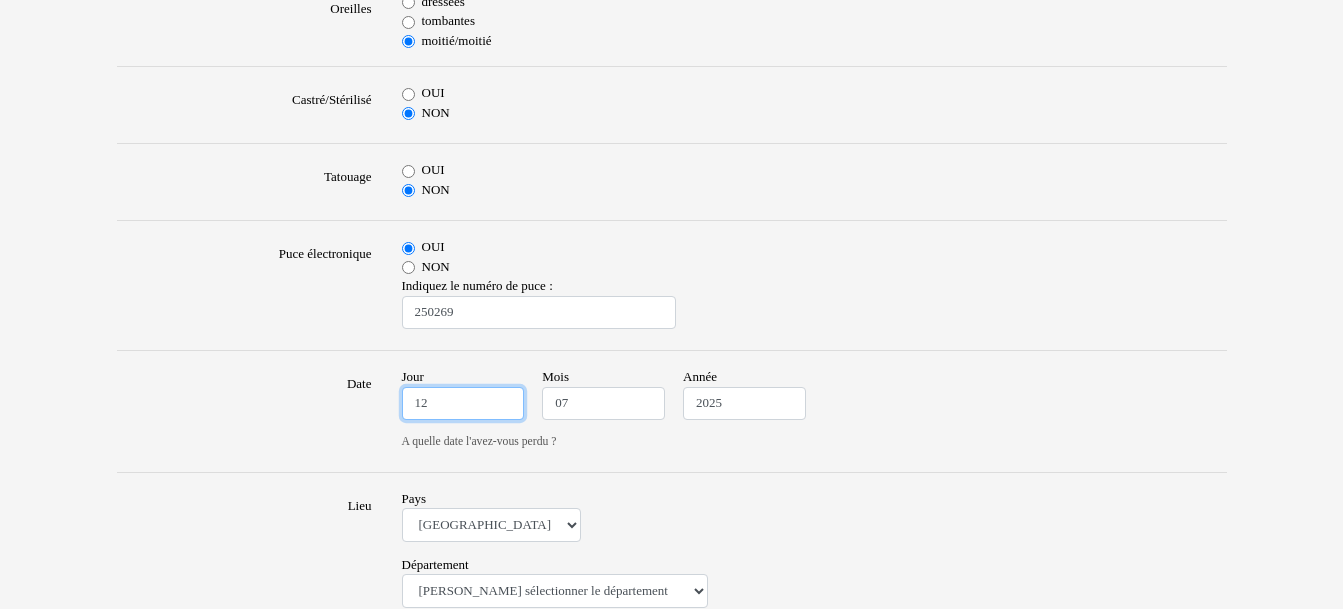 scroll, scrollTop: 1000, scrollLeft: 0, axis: vertical 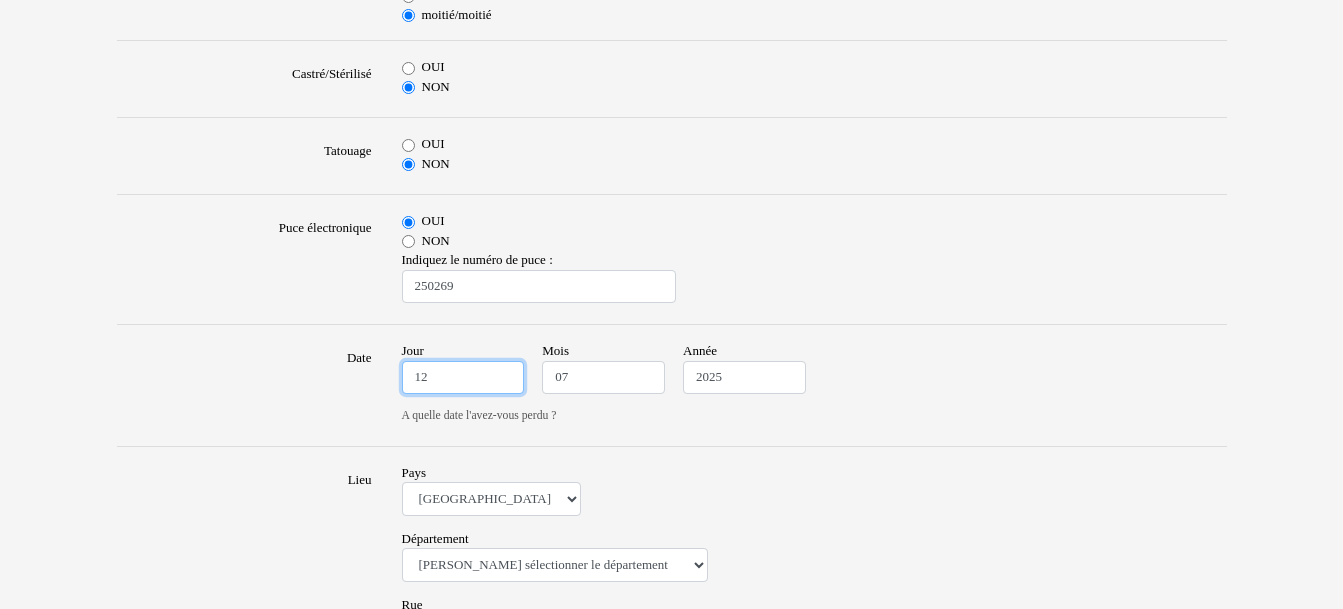 type on "12" 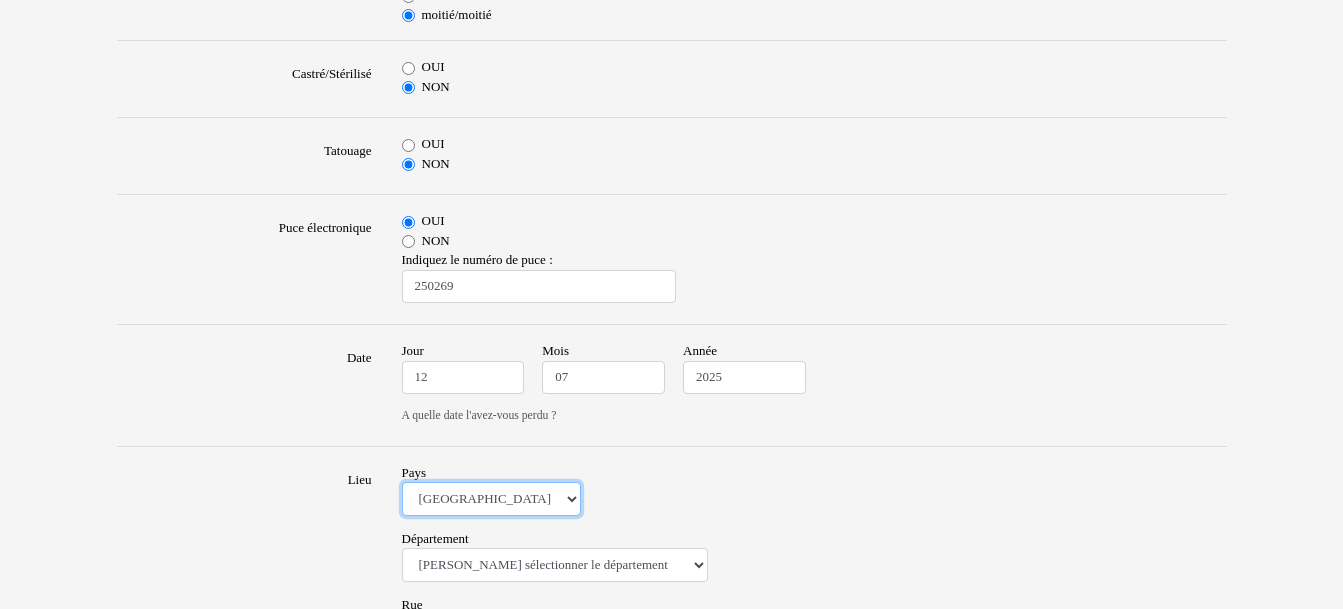 click on "Afrique du Sud Algérie Allemagne Andorre Argentine Australie Belgique Bolivie Brésil Cameroun Canada Chili Colombie Costa Rica Cuba Équateur Espagne Etats Unis France Grande Bretagne Guadeloupe Guatemala Guyane Honduras Inde Japon Kenya Luxembourg Martinique Mayotte Mexique Monaco Nicaragua Nigéria Nouvelle-Calédonie Nouvelle-Zélande Pakistan Panama Paraguay Pérou Philippines Polynésie française Porto Rico République dominicaine Réunion Saint-Barthélemy Saint-Martin Saint-Pierre-et-Miquelon Salvador Singapour Suisse Tanzanie Uruguay Venezuela Wallis-et-Futuna" at bounding box center (491, 499) 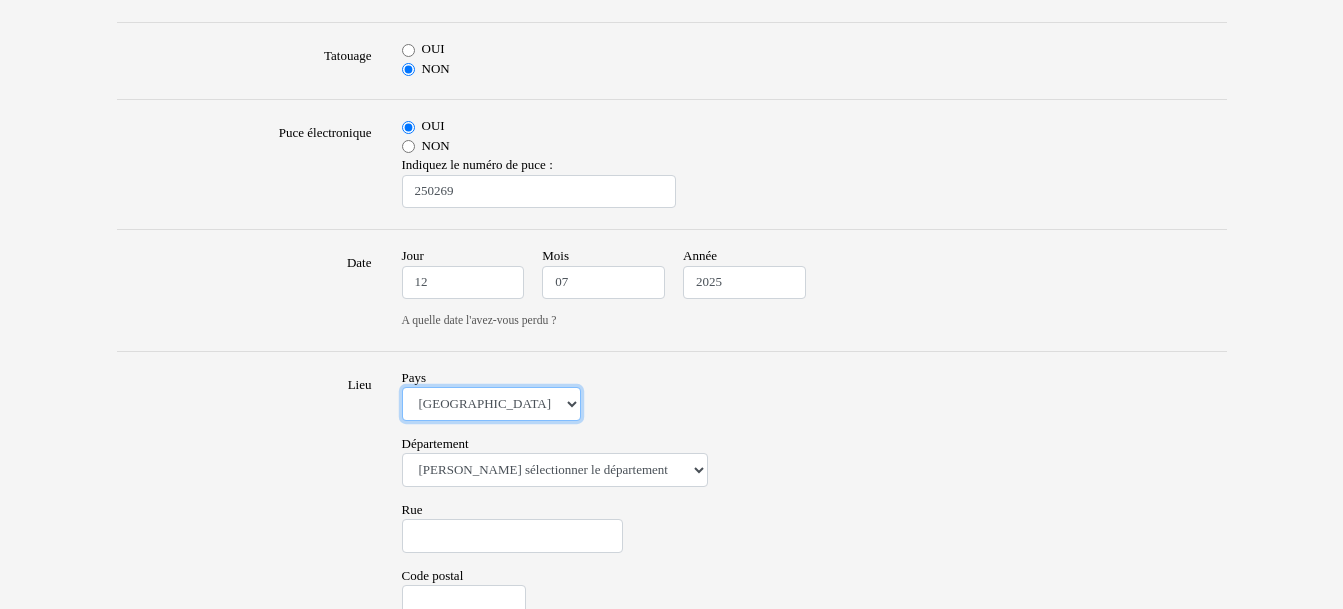 scroll, scrollTop: 1100, scrollLeft: 0, axis: vertical 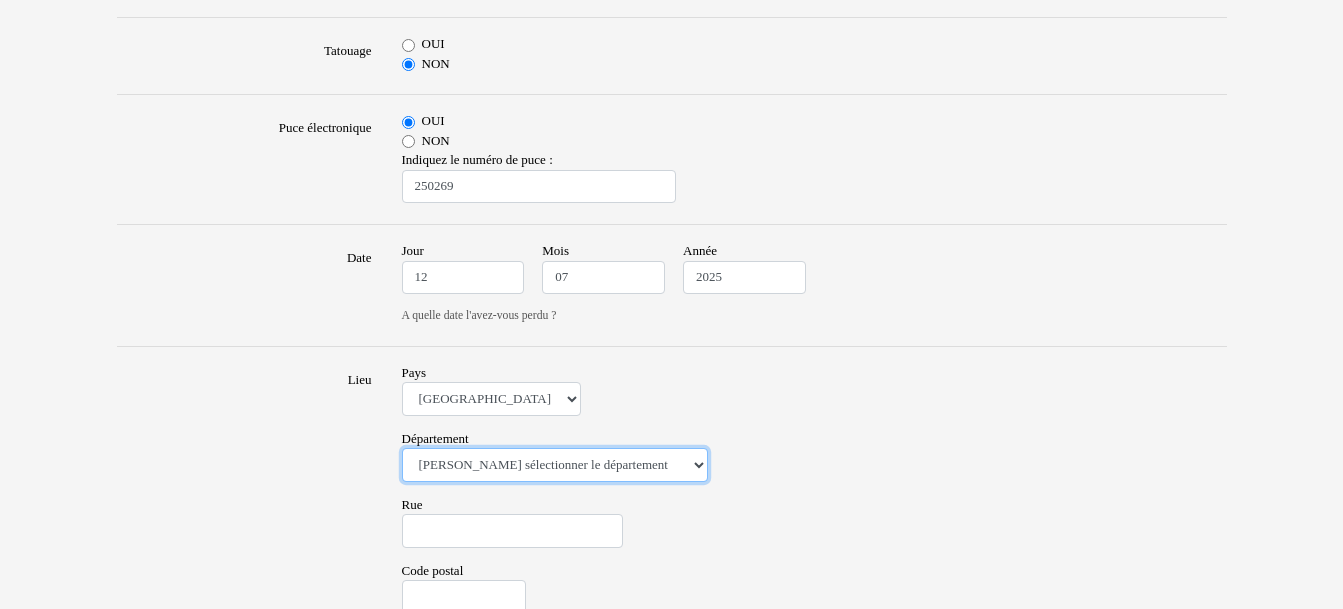 click on "Veuillez sélectionner le département 01 - Ain 02 - Aisne 03 - Allier 04 - Alpes de Hautes-Provence 05 - Hautes-Alpes 06 - Alpes-Maritimes 07 - Ardèche 08 - Ardennes 09 - Ariege 10 - Aube 11 - Aude 12 - Aveyron 13 - Bouches-Du-Rhône 14 - Calvados 15 - Cantal 16 - Charente 17 - Charente-Maritime 18 - Cher 19 - Correze 20 - Corse 21 - Cote-d'Or 22 - Côtes d'Armor 23 - Creuse 24 - Dordogne 25 - Doubs 26 - Drôme 27 - Eure 28 - Eure-et-Loir 29 - Finistere 30 - Gard 31 - Haute-Garonne 32 - Gers 33 - Gironde 34 - Hérault 35 - Ille-et-Vilaine 36 - Indre 37 - Indre-et-Loire 38 - Isère 39 - Jura 40 - Landes 41 - Loir-et-Cher 42 - Loire 43 - Haute-Loire 44 - Loire-Atlantique 45 - Loiret 46 - Lot 47 - Lot-et-Garonne 48 - Lozère 49 - Maine-et-Loire 50 - Manche 51 - Marne 52 - Haute-Marne 53 - Mayenne 54 - Meurthe-et-Moselle 55 - Meuse 56 - Morbihan 57 - Moselle 58 - Nièvre 59 - Nord 60 - Oise 61 - Orne 62 - Pas-de-Calais 63 - Puy-de-Dôme 64 - Pyrénées-Atlantiques 65 - Hautes-Pyrénées 67 - Bas-Rhin 75 - Paris" at bounding box center (555, 465) 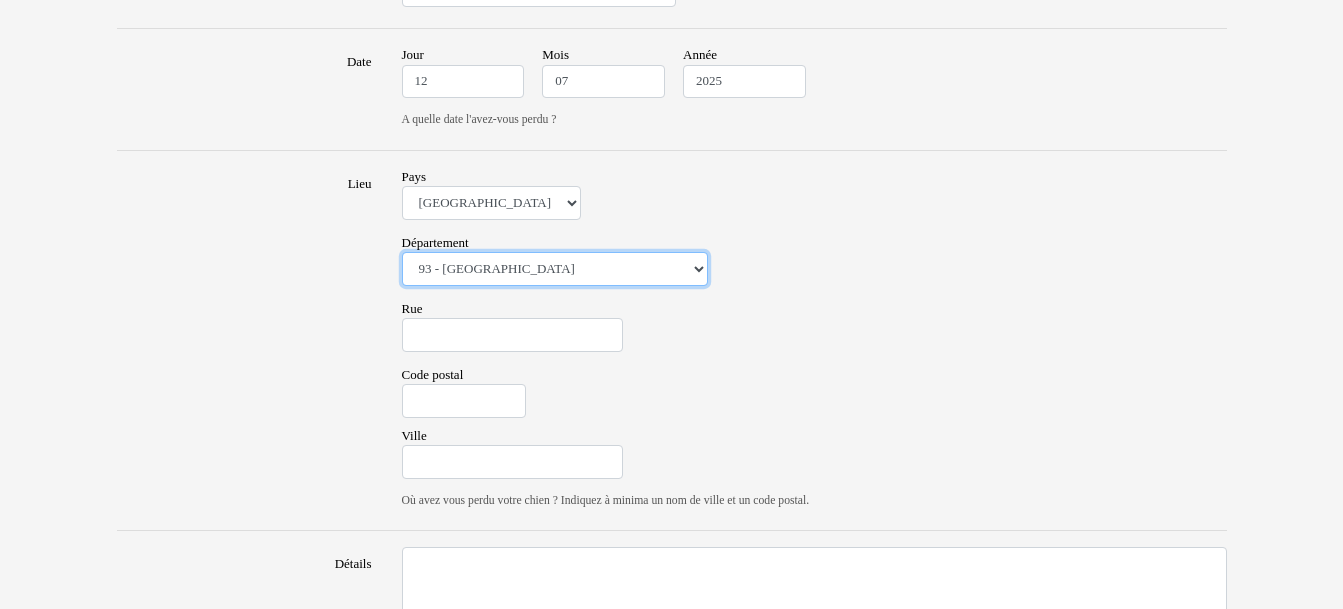 scroll, scrollTop: 1300, scrollLeft: 0, axis: vertical 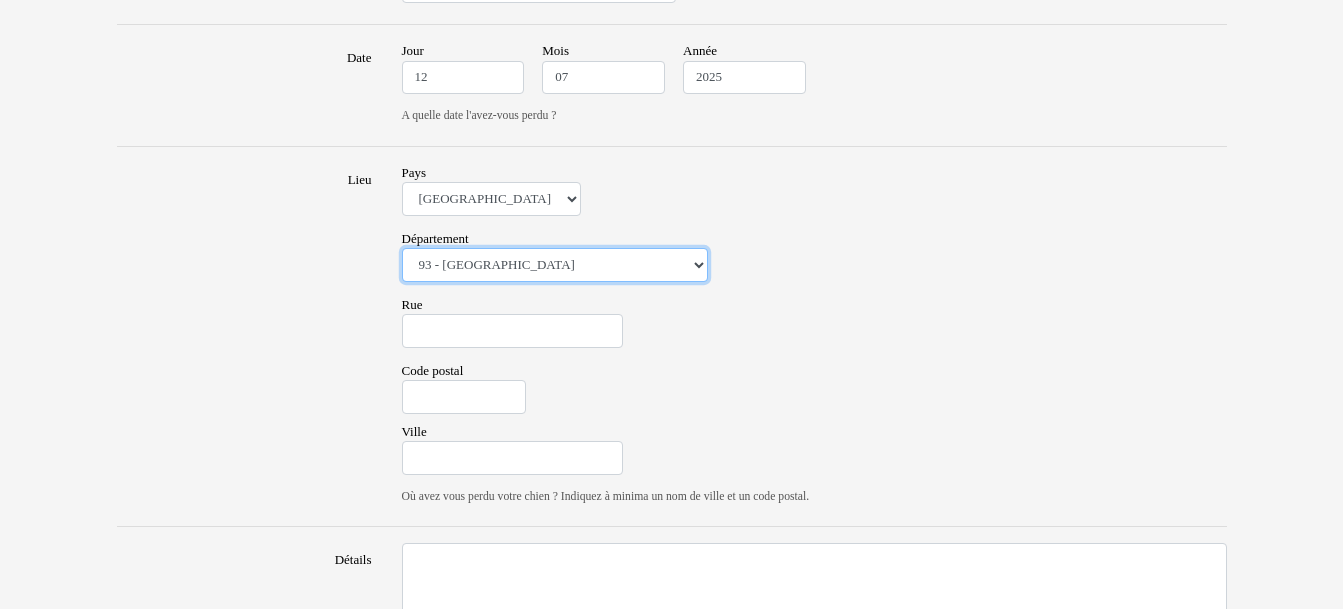 click on "Veuillez sélectionner le département 01 - Ain 02 - Aisne 03 - Allier 04 - Alpes de Hautes-Provence 05 - Hautes-Alpes 06 - Alpes-Maritimes 07 - Ardèche 08 - Ardennes 09 - Ariege 10 - Aube 11 - Aude 12 - Aveyron 13 - Bouches-Du-Rhône 14 - Calvados 15 - Cantal 16 - Charente 17 - Charente-Maritime 18 - Cher 19 - Correze 20 - Corse 21 - Cote-d'Or 22 - Côtes d'Armor 23 - Creuse 24 - Dordogne 25 - Doubs 26 - Drôme 27 - Eure 28 - Eure-et-Loir 29 - Finistere 30 - Gard 31 - Haute-Garonne 32 - Gers 33 - Gironde 34 - Hérault 35 - Ille-et-Vilaine 36 - Indre 37 - Indre-et-Loire 38 - Isère 39 - Jura 40 - Landes 41 - Loir-et-Cher 42 - Loire 43 - Haute-Loire 44 - Loire-Atlantique 45 - Loiret 46 - Lot 47 - Lot-et-Garonne 48 - Lozère 49 - Maine-et-Loire 50 - Manche 51 - Marne 52 - Haute-Marne 53 - Mayenne 54 - Meurthe-et-Moselle 55 - Meuse 56 - Morbihan 57 - Moselle 58 - Nièvre 59 - Nord 60 - Oise 61 - Orne 62 - Pas-de-Calais 63 - Puy-de-Dôme 64 - Pyrénées-Atlantiques 65 - Hautes-Pyrénées 67 - Bas-Rhin 75 - Paris" at bounding box center [555, 265] 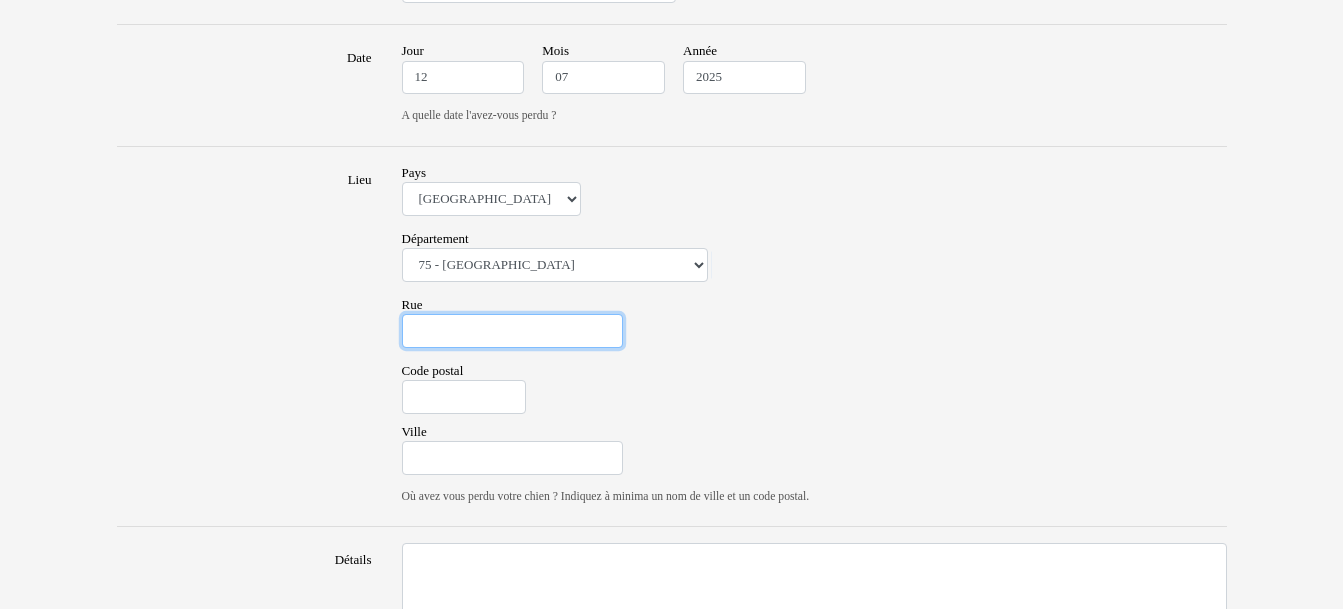 click on "Rue" at bounding box center [512, 331] 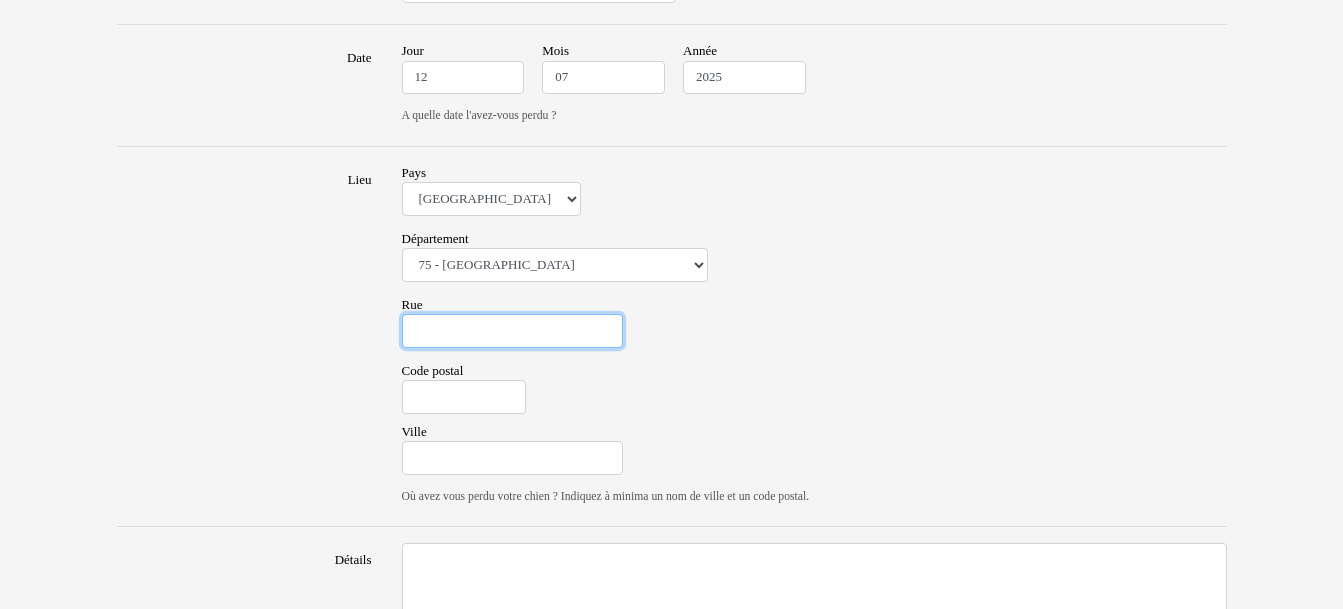 type on "3 rue Evariste GALOIS" 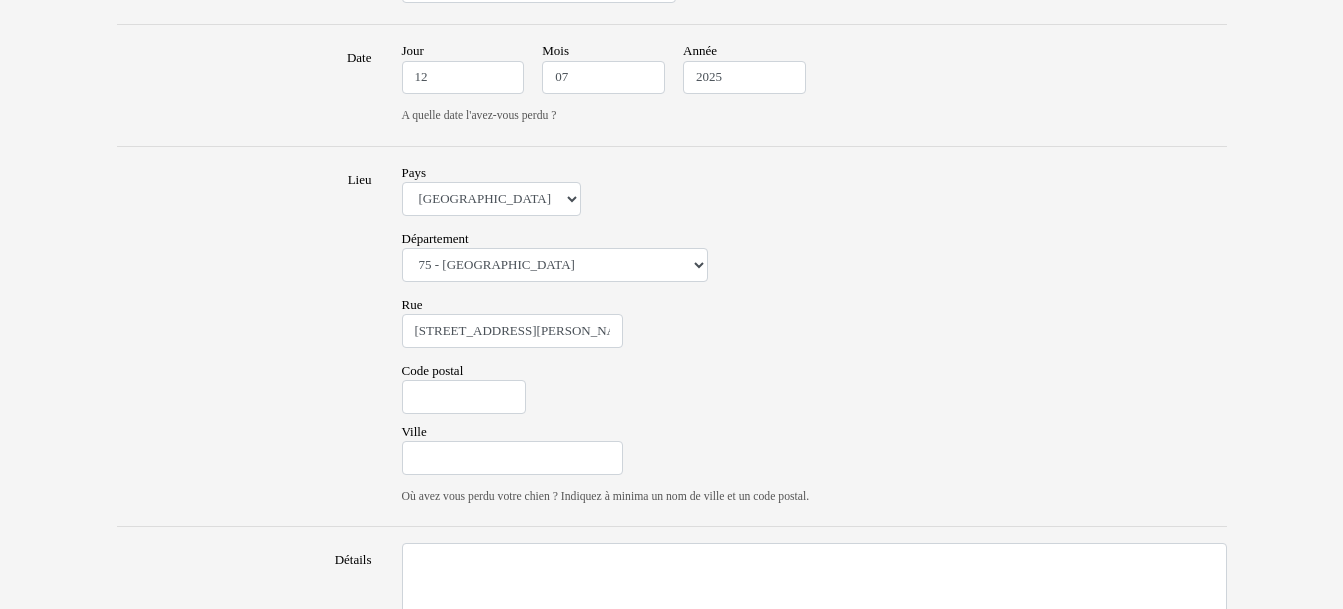 type on "Idéfix" 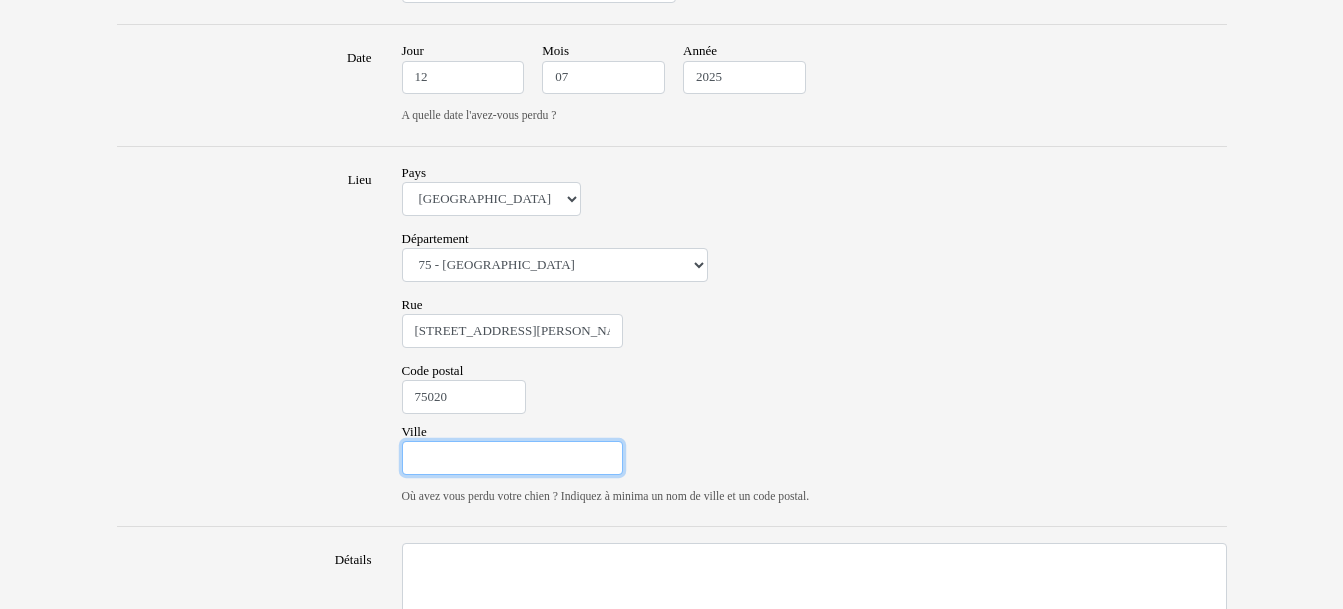 type on "PARIS" 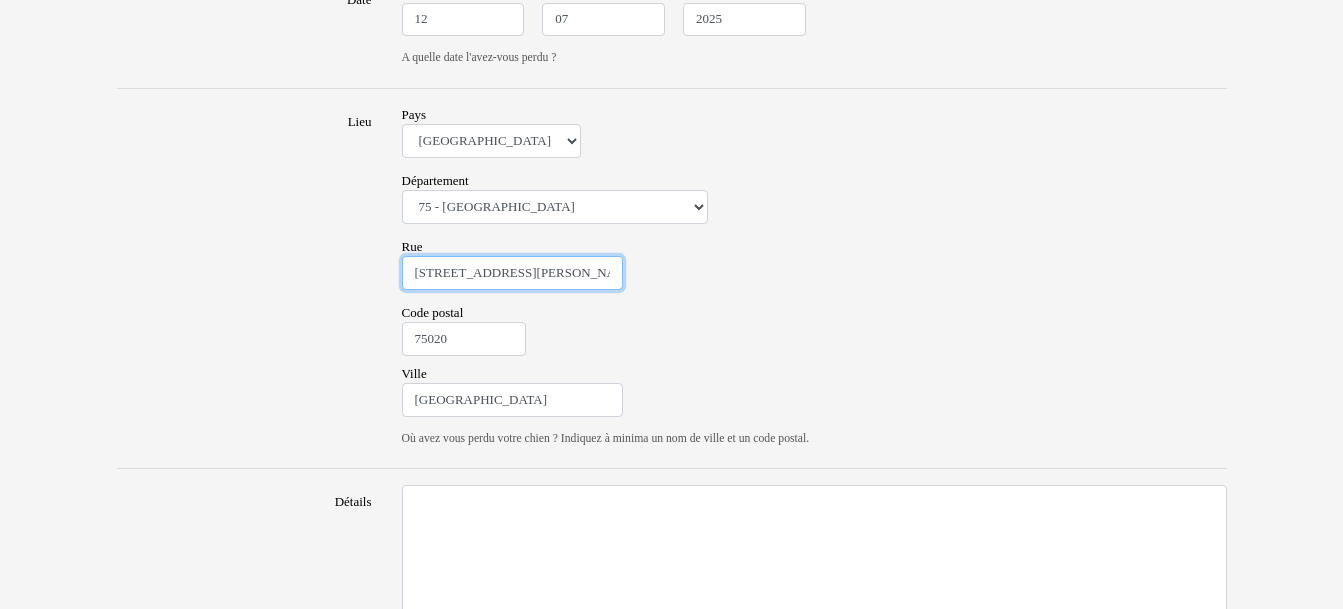 scroll, scrollTop: 1400, scrollLeft: 0, axis: vertical 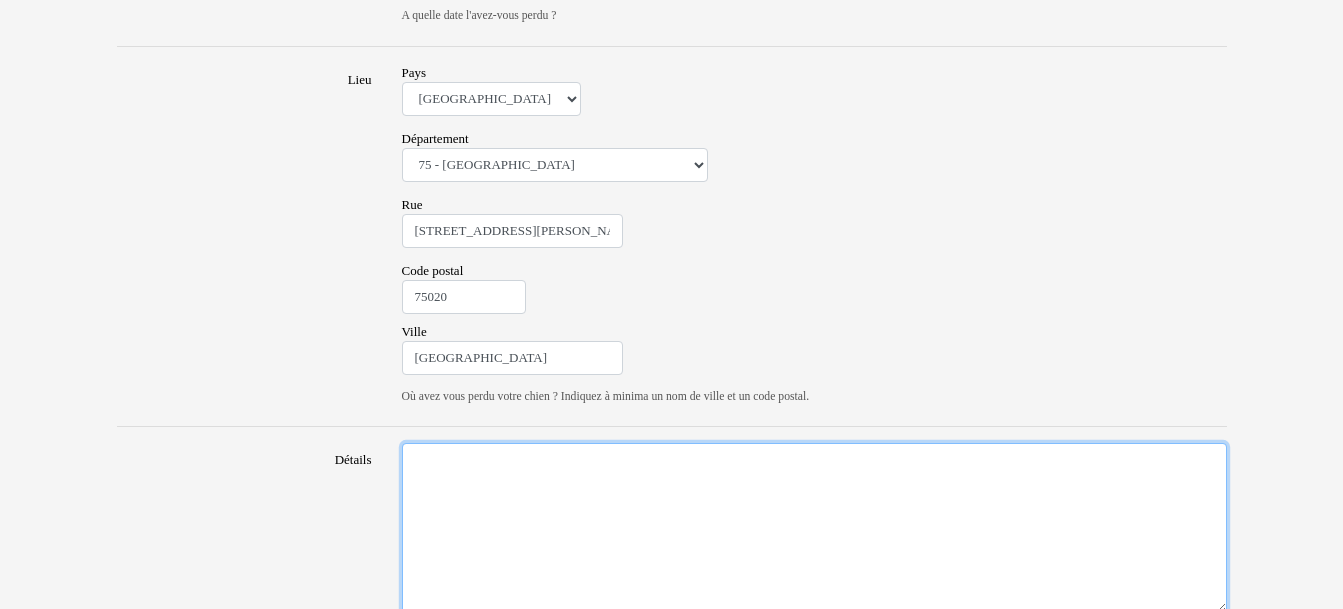 click on "Détails" at bounding box center [814, 528] 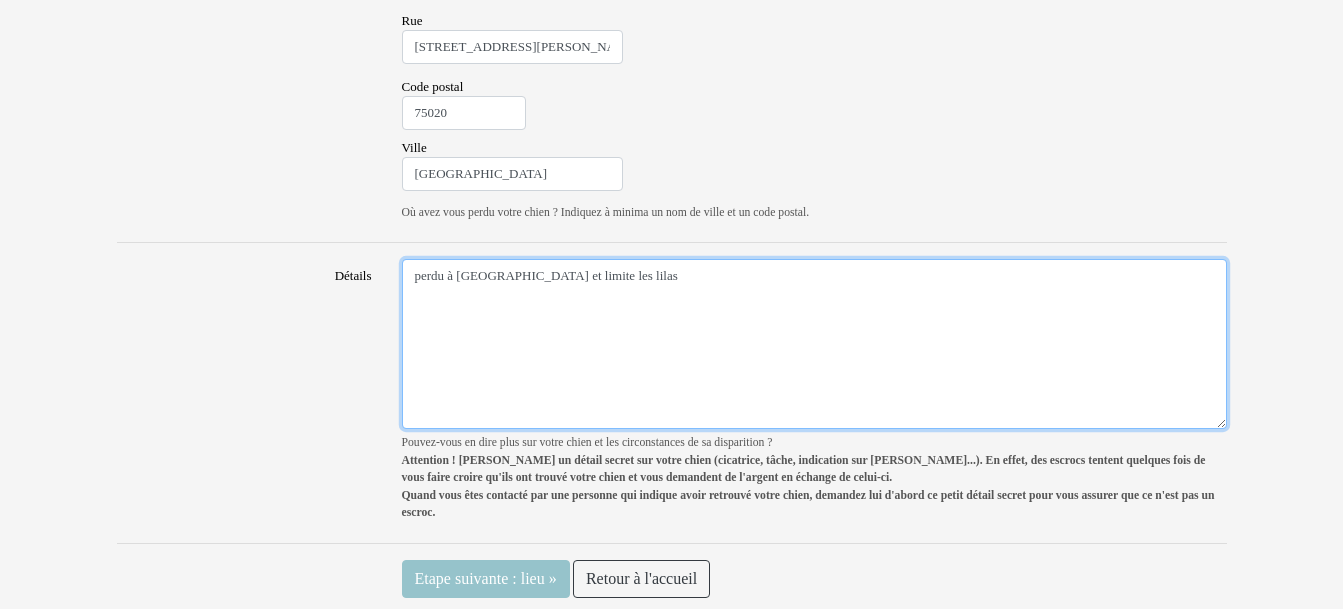 scroll, scrollTop: 1589, scrollLeft: 0, axis: vertical 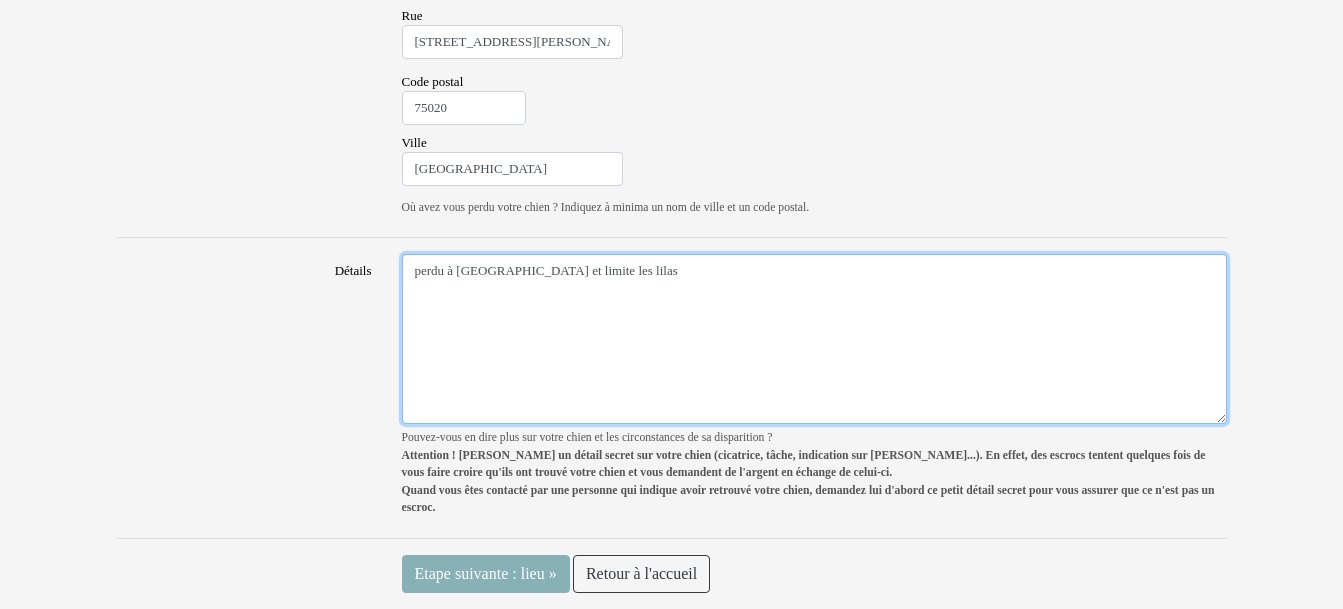 type on "perdu à paris et limite les lilas" 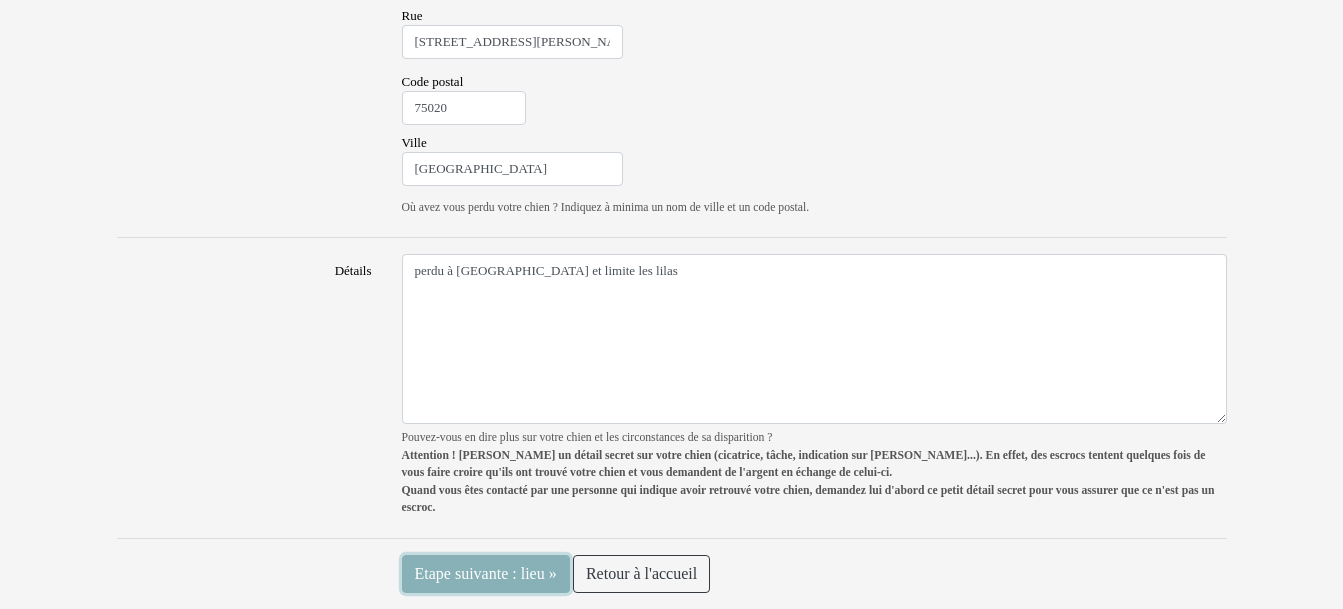click on "Etape suivante : lieu »" at bounding box center (486, 574) 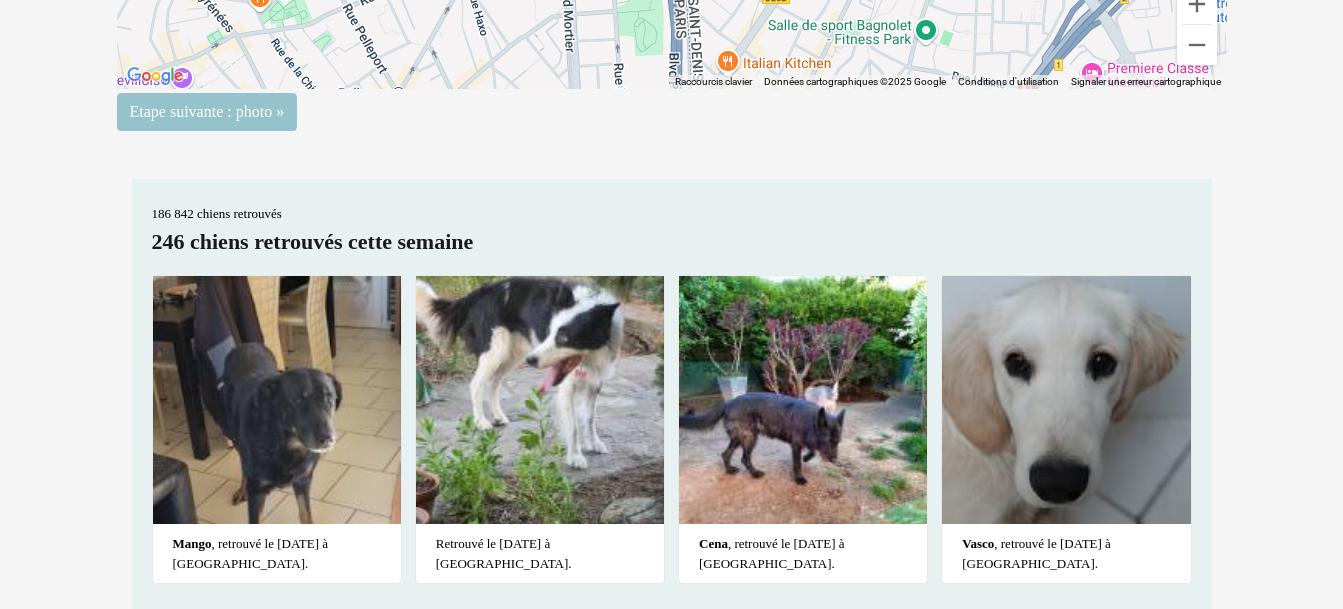 scroll, scrollTop: 516, scrollLeft: 0, axis: vertical 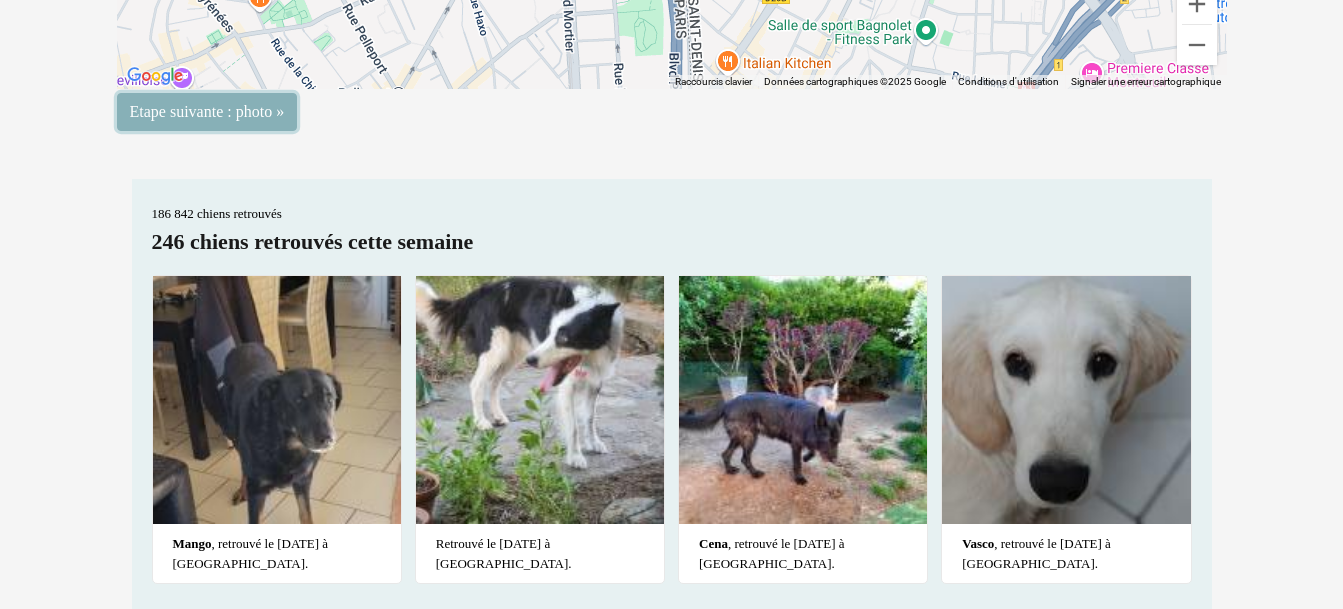 click on "Etape suivante : photo »" at bounding box center [207, 112] 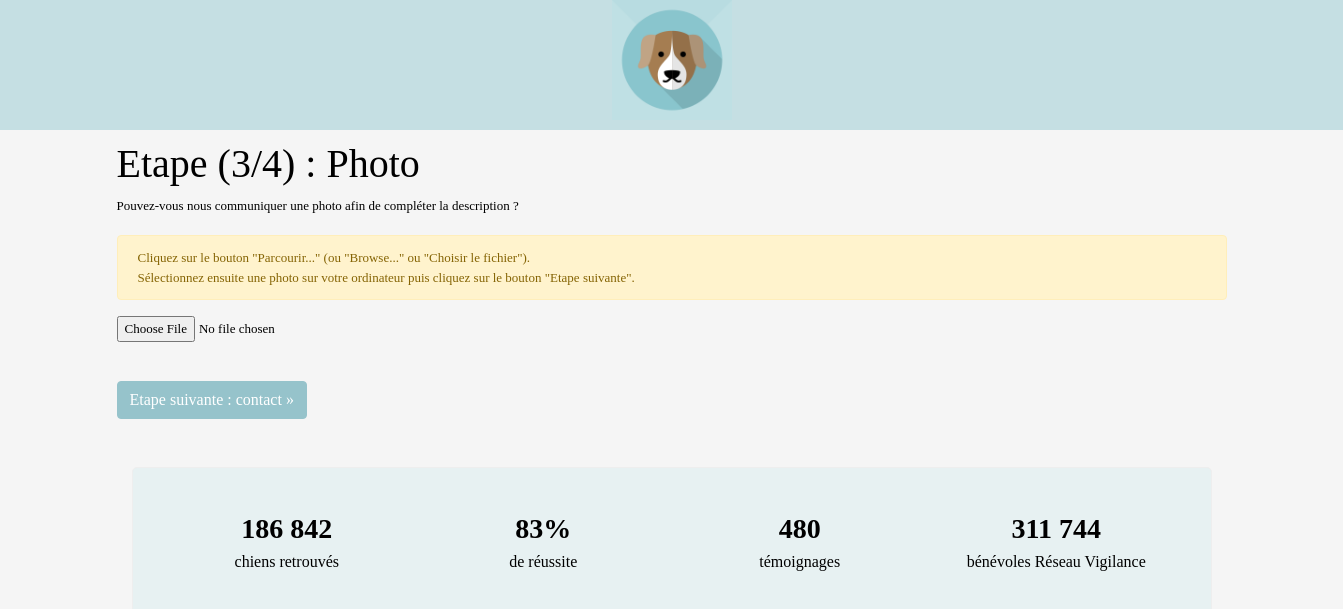 scroll, scrollTop: 0, scrollLeft: 0, axis: both 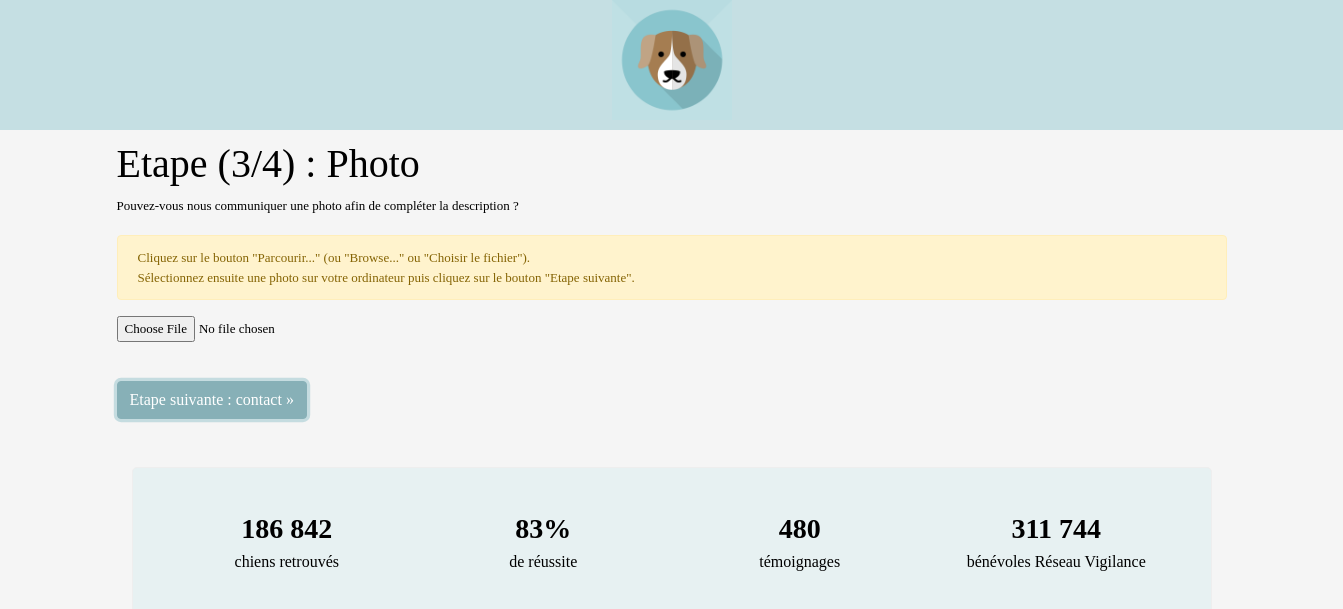 click on "Etape suivante : contact »" at bounding box center (212, 400) 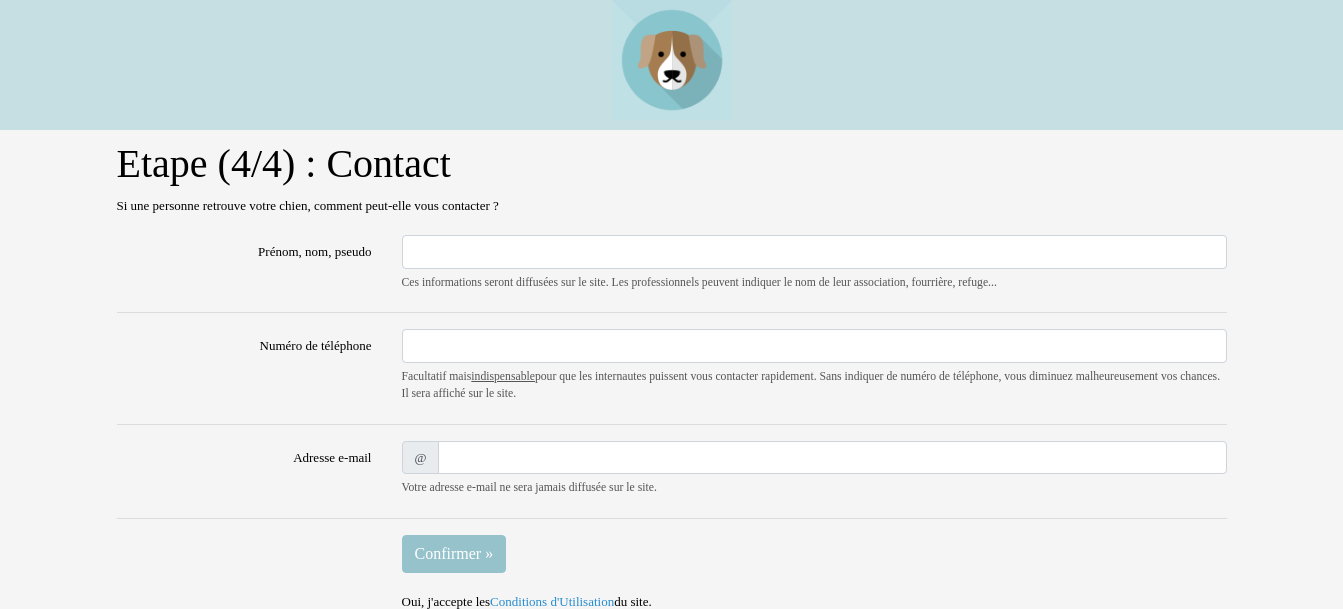 scroll, scrollTop: 0, scrollLeft: 0, axis: both 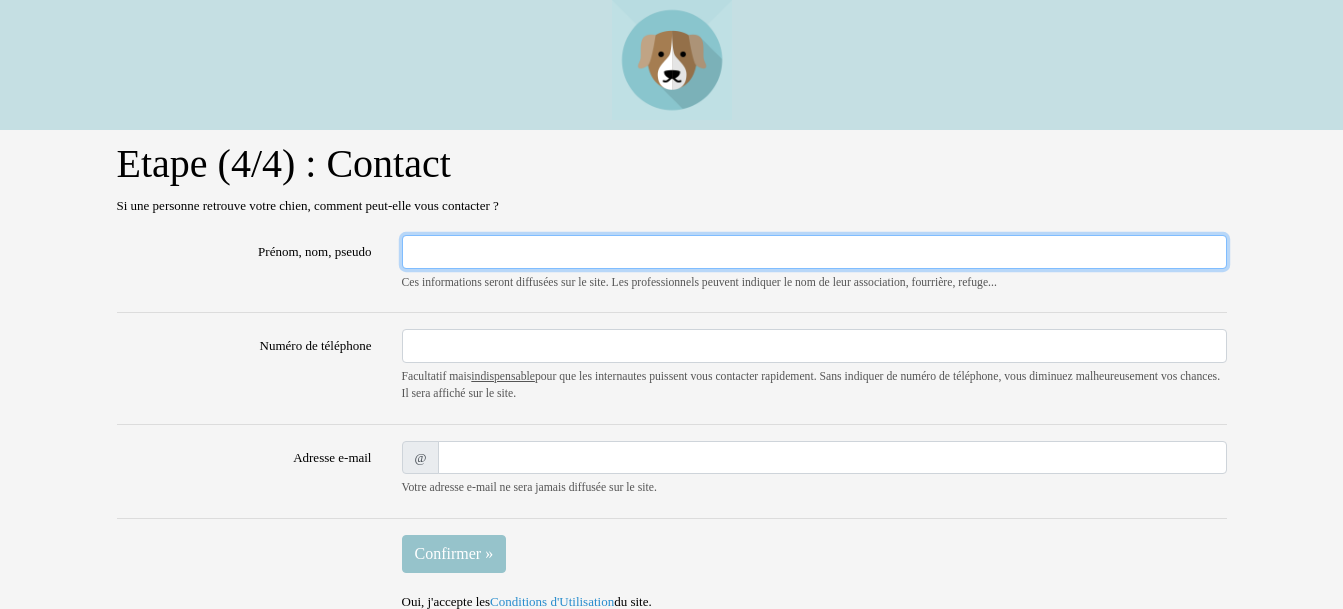 click on "Prénom, nom, pseudo" at bounding box center (814, 252) 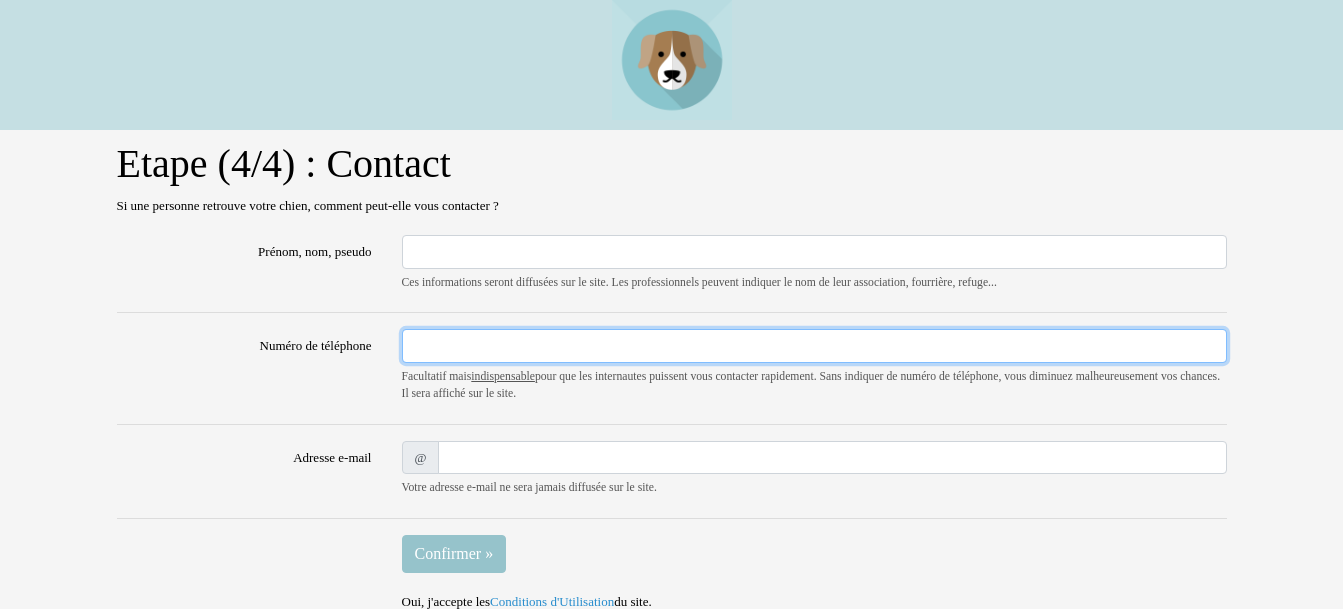 click on "Numéro de téléphone" at bounding box center [814, 346] 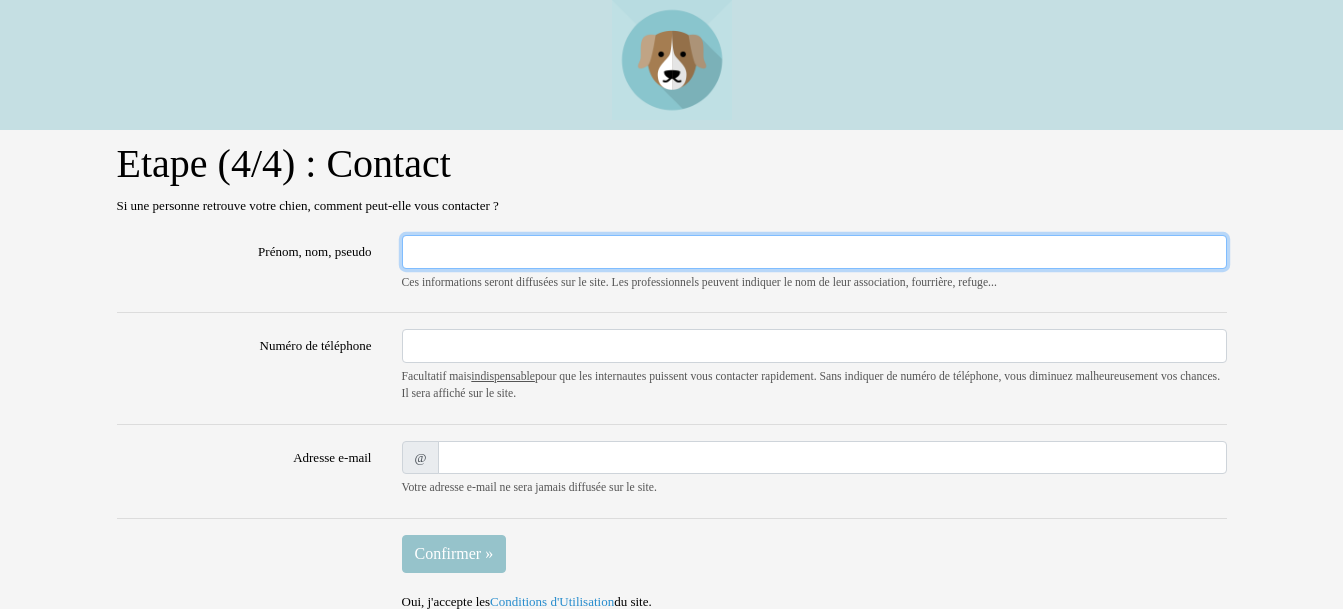 click on "Prénom, nom, pseudo" at bounding box center (814, 252) 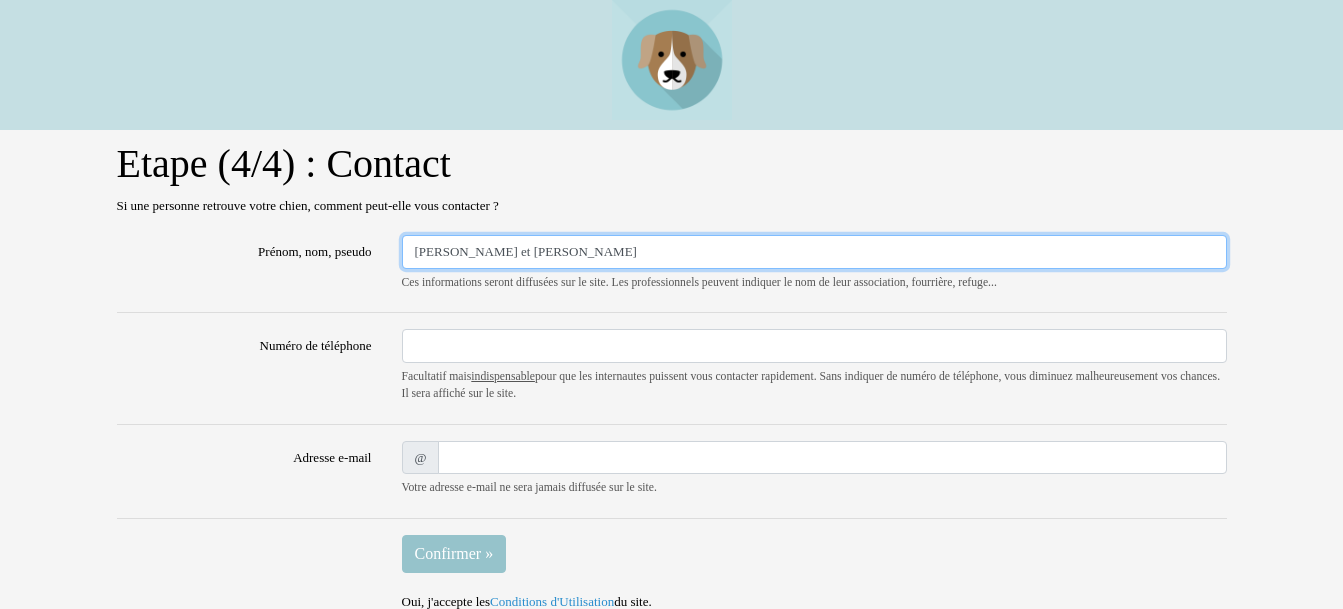 type on "[PERSON_NAME] et [PERSON_NAME]" 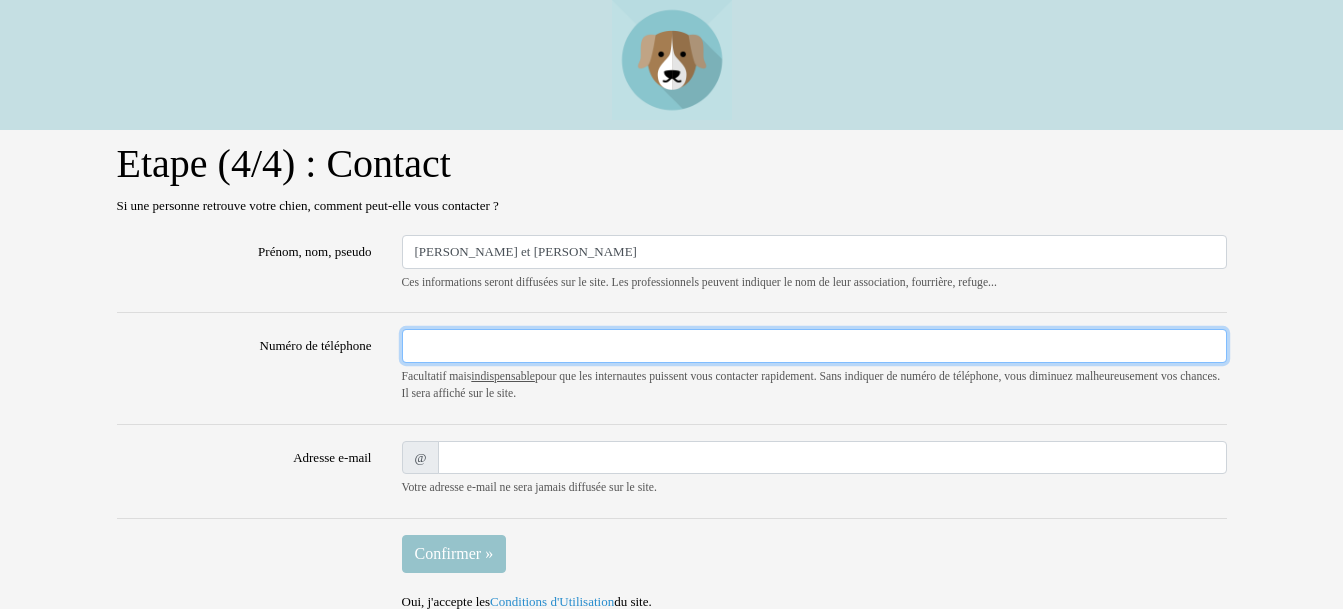click on "Numéro de téléphone" at bounding box center [814, 346] 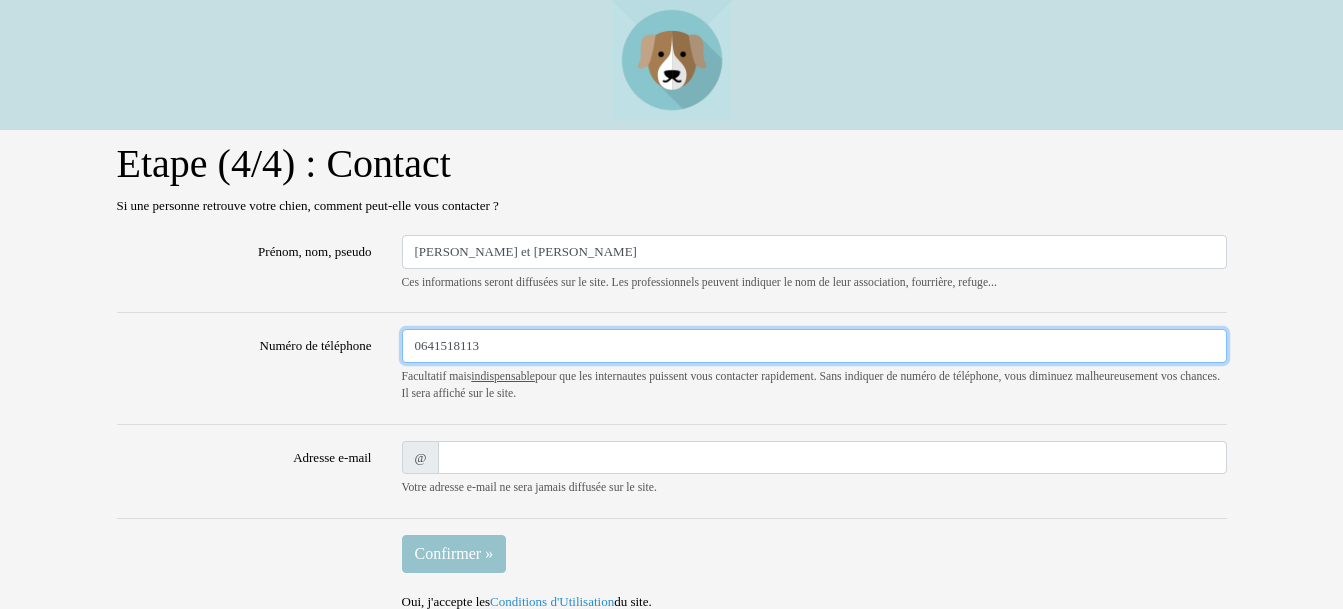 type on "0641518113" 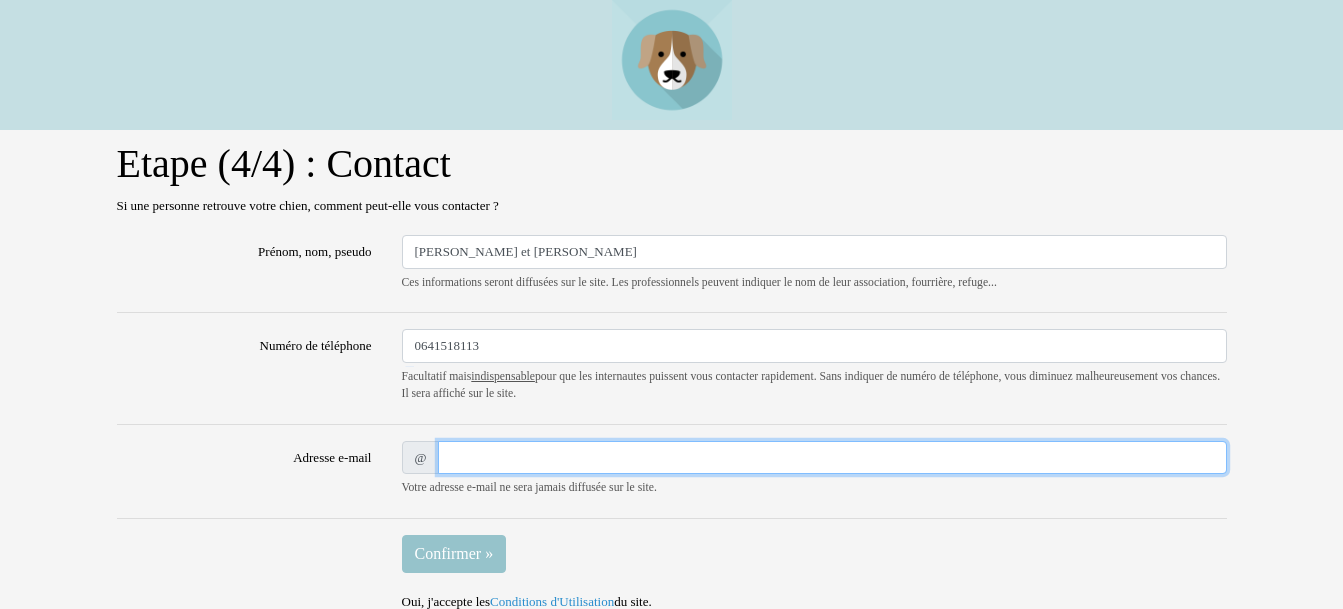 click on "Adresse e-mail" at bounding box center [832, 458] 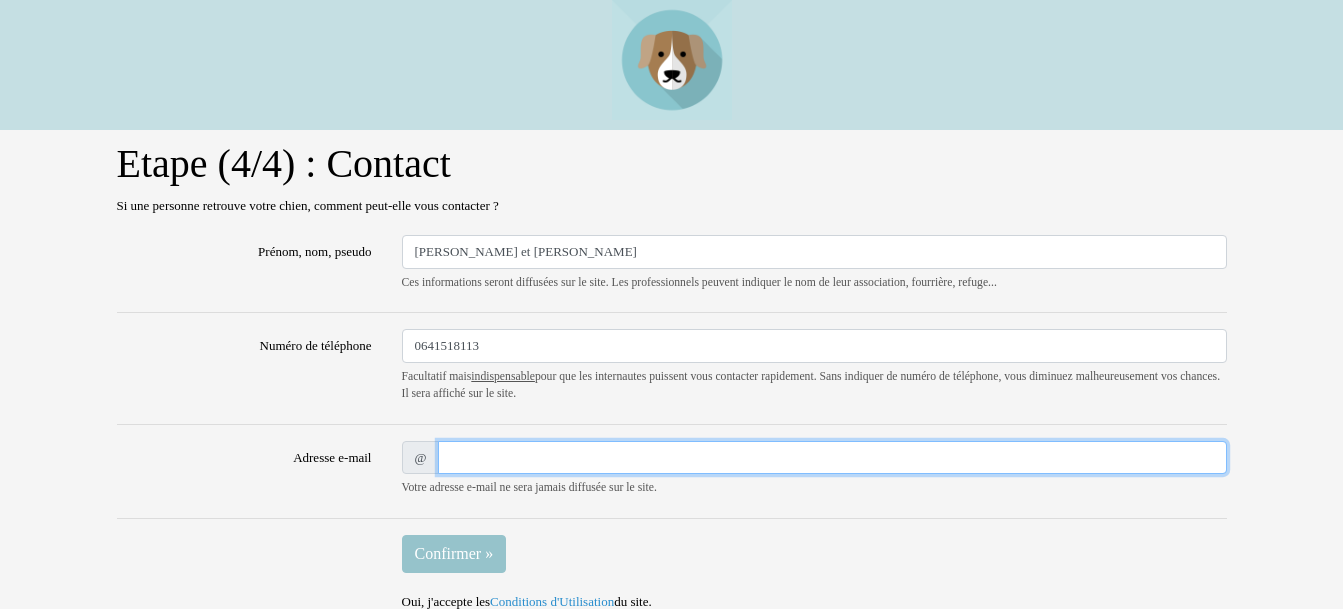 type on "poly.@[DOMAIN_NAME]" 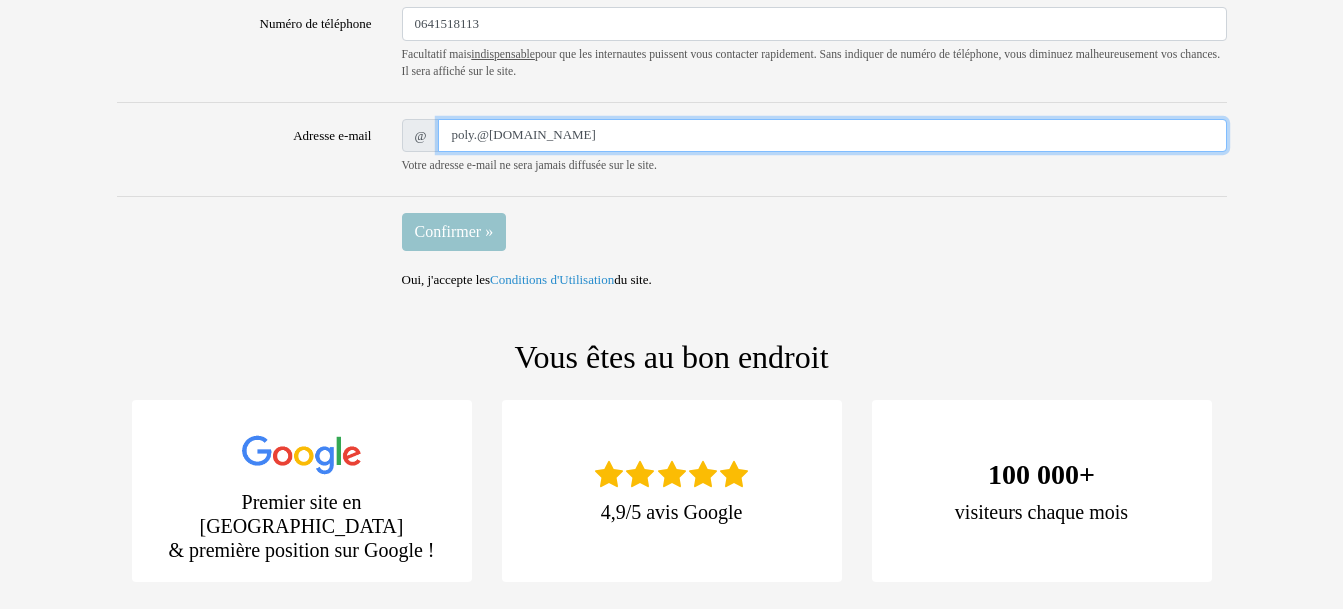 scroll, scrollTop: 327, scrollLeft: 0, axis: vertical 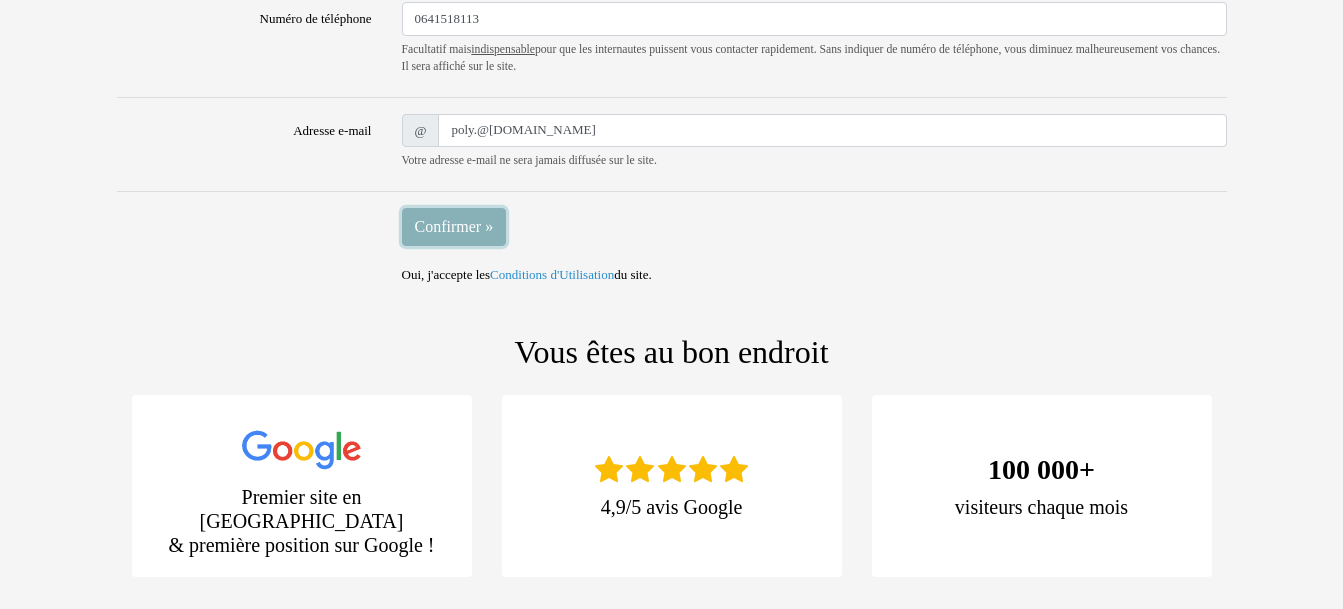 click on "Confirmer »" at bounding box center [454, 227] 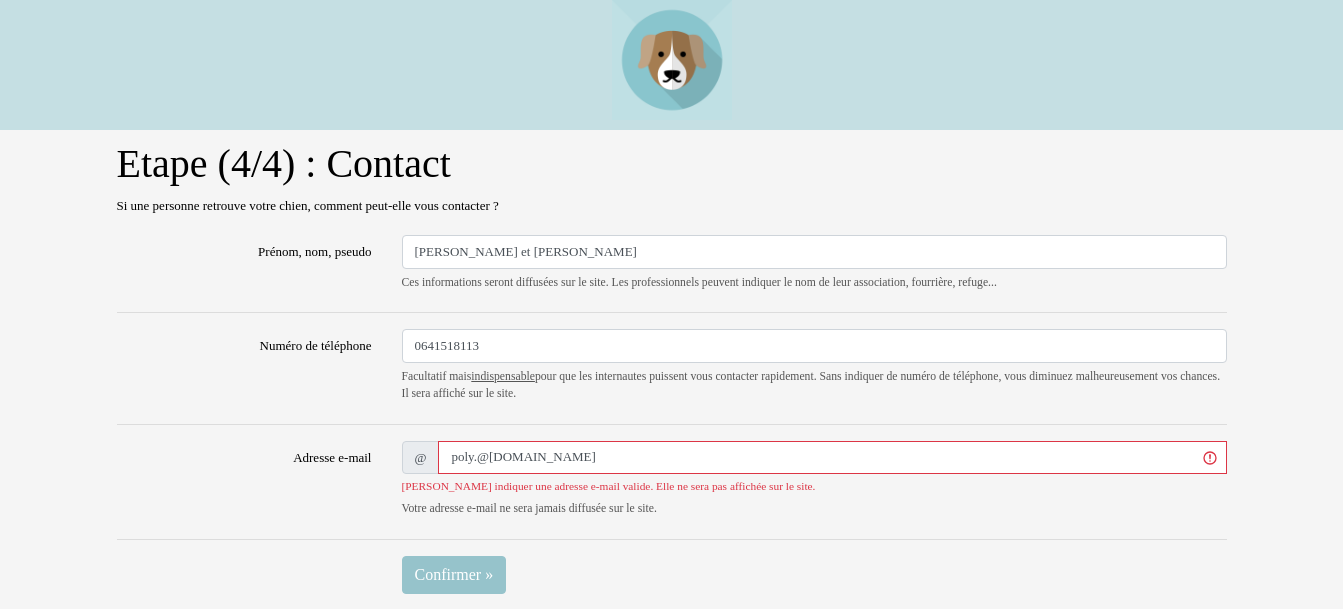 scroll, scrollTop: 0, scrollLeft: 0, axis: both 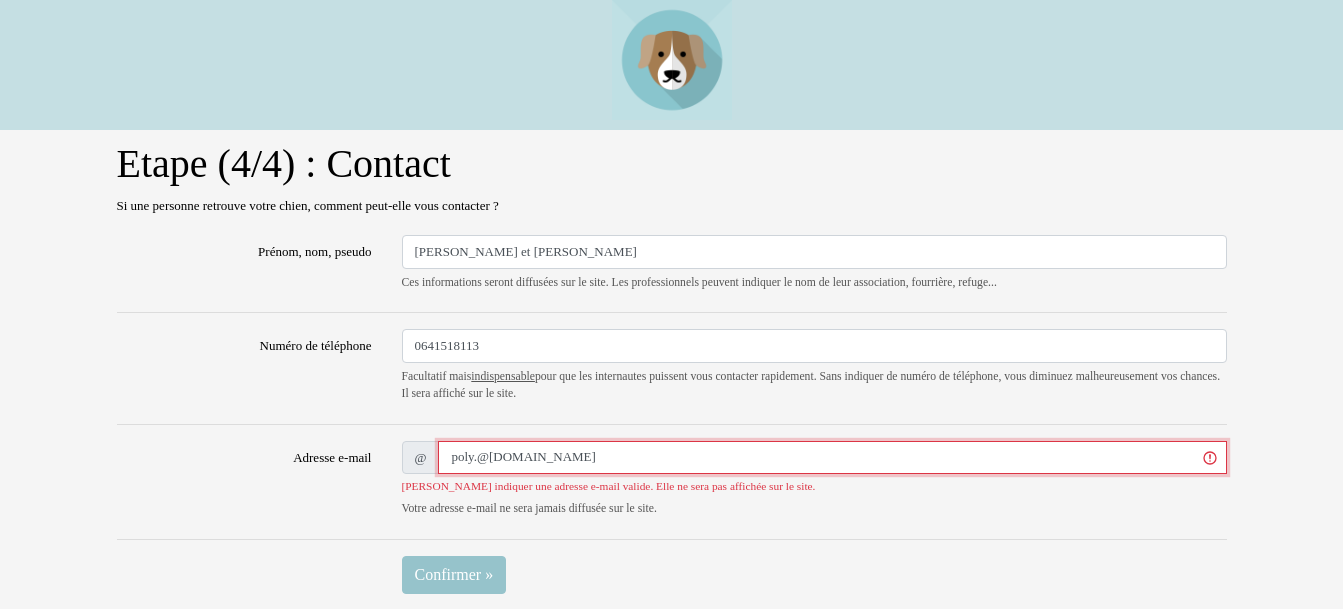 click on "poly.@[DOMAIN_NAME]" at bounding box center (832, 458) 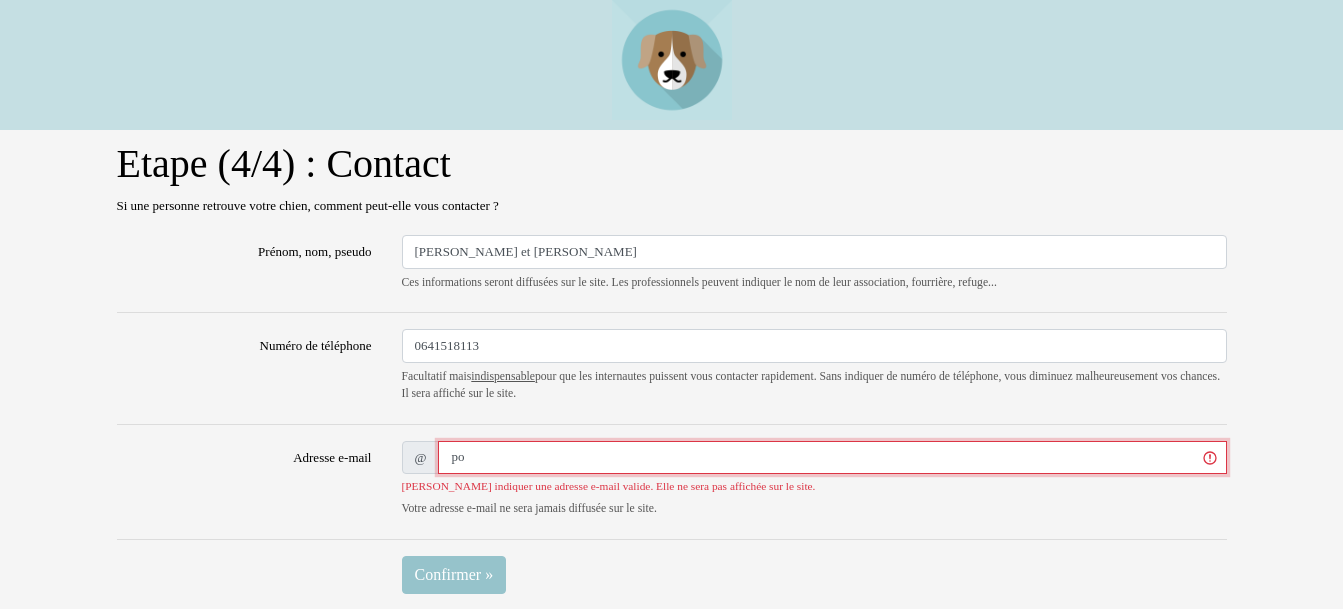 type on "p" 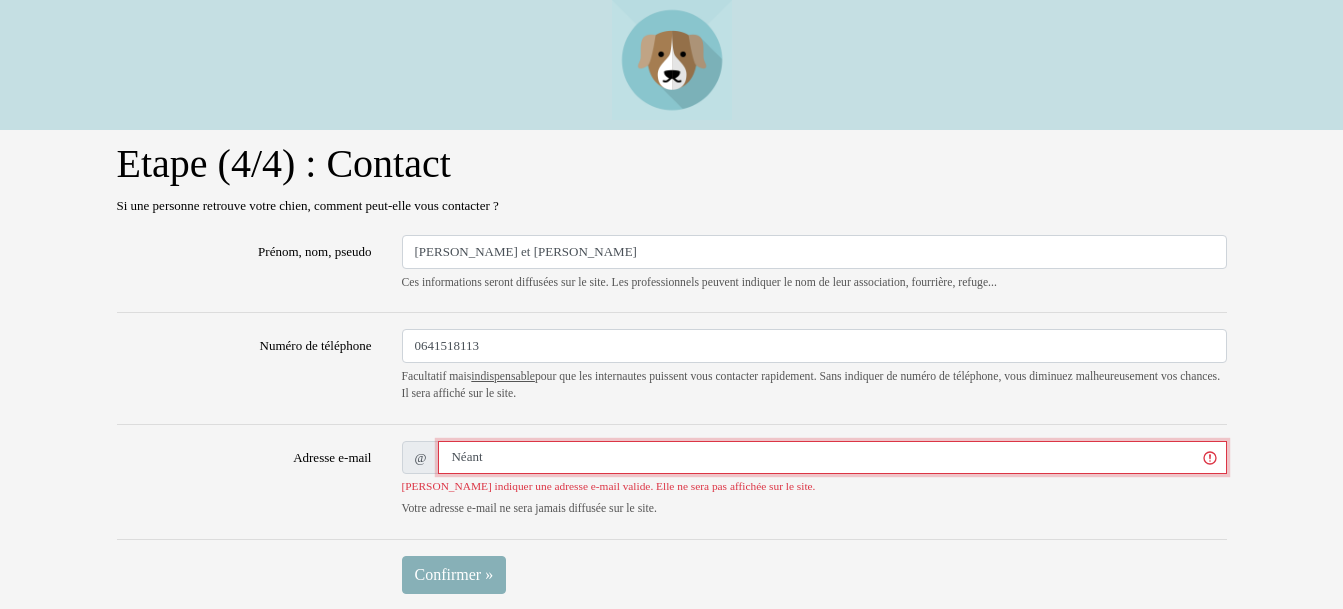 type on "Néant" 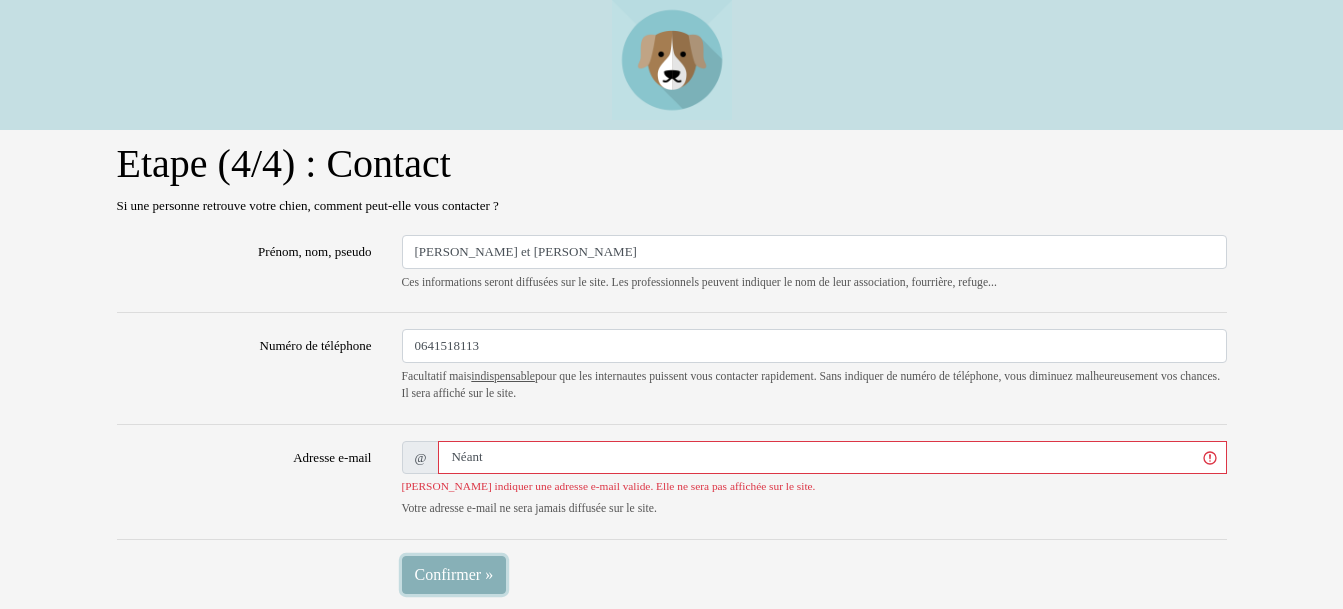 click on "Confirmer »" at bounding box center [454, 575] 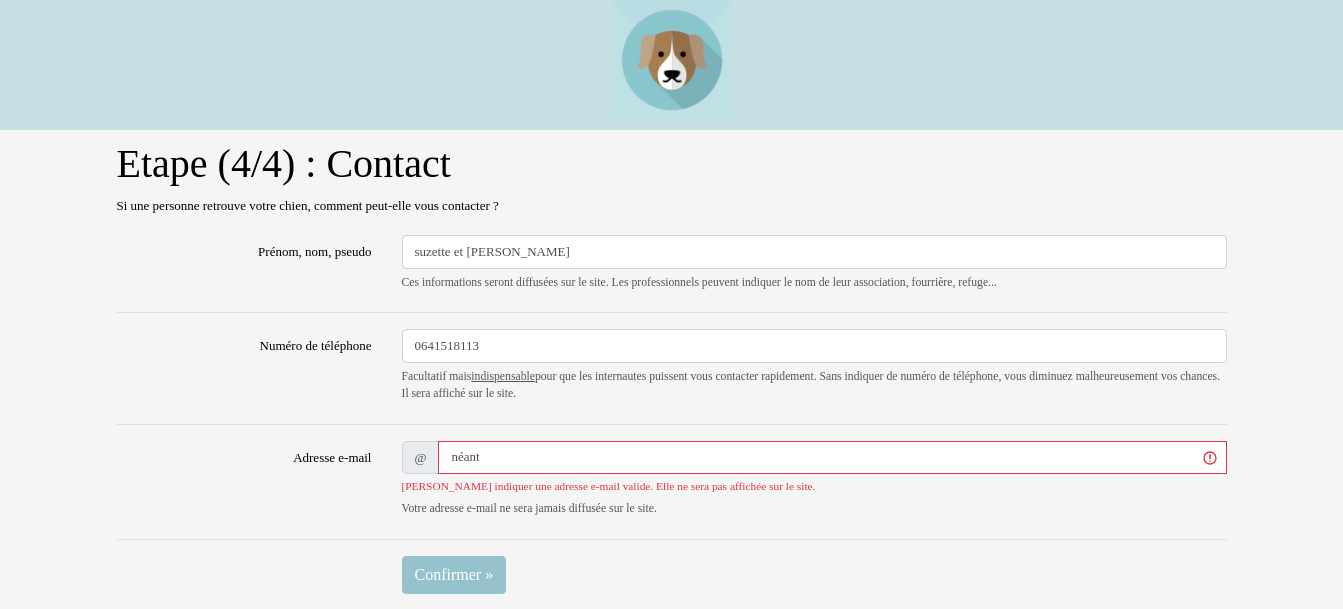 scroll, scrollTop: 0, scrollLeft: 0, axis: both 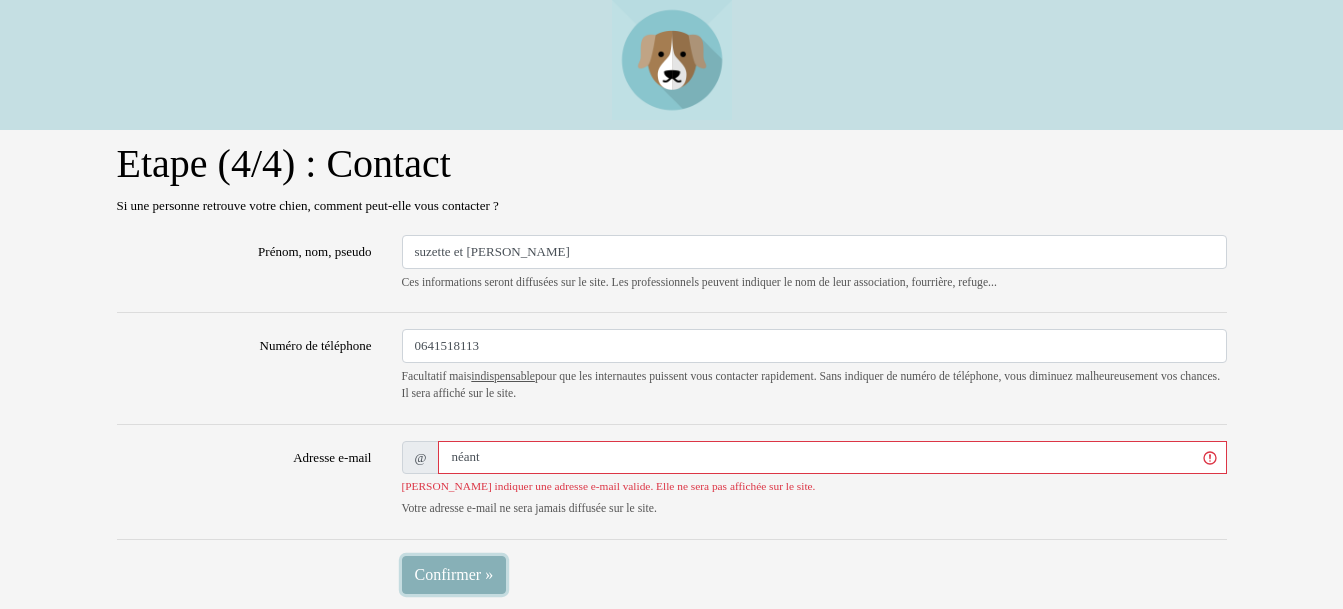 click on "Confirmer »" at bounding box center (454, 575) 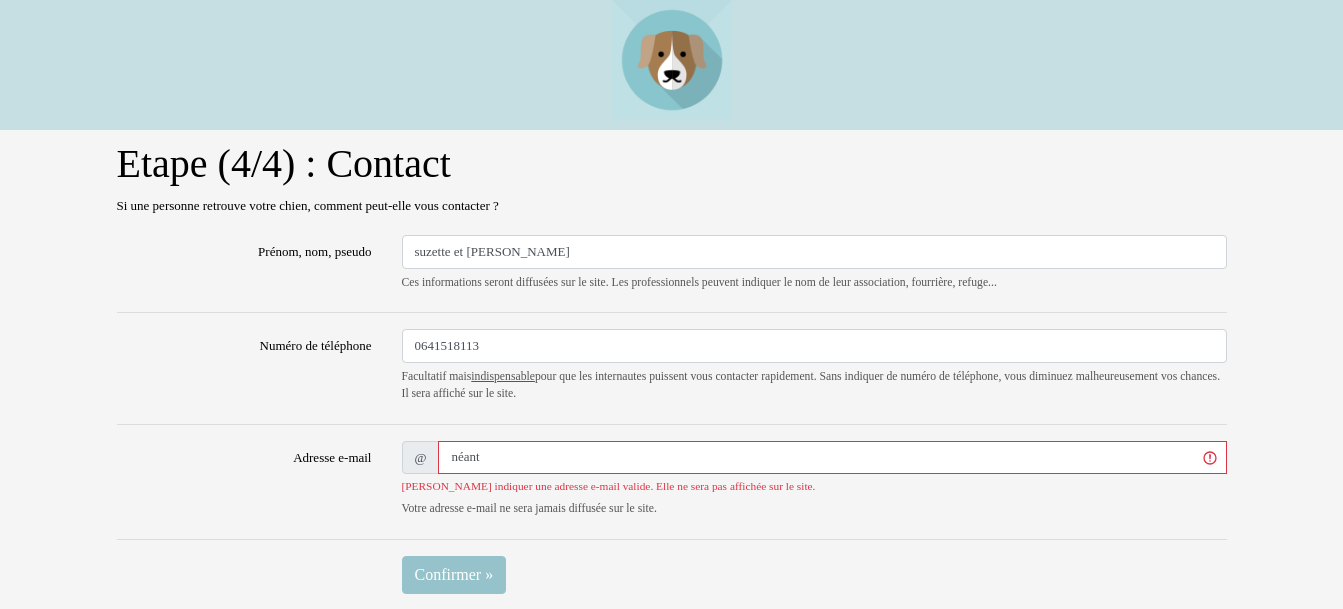scroll, scrollTop: 0, scrollLeft: 0, axis: both 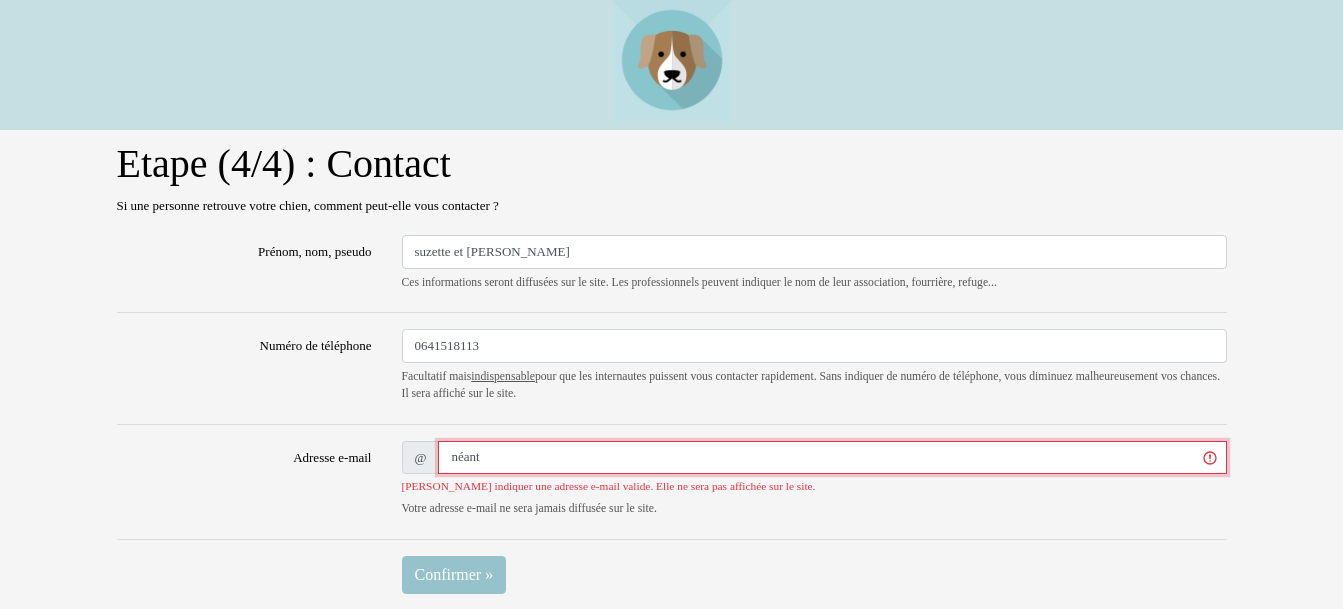 click on "néant" at bounding box center [832, 458] 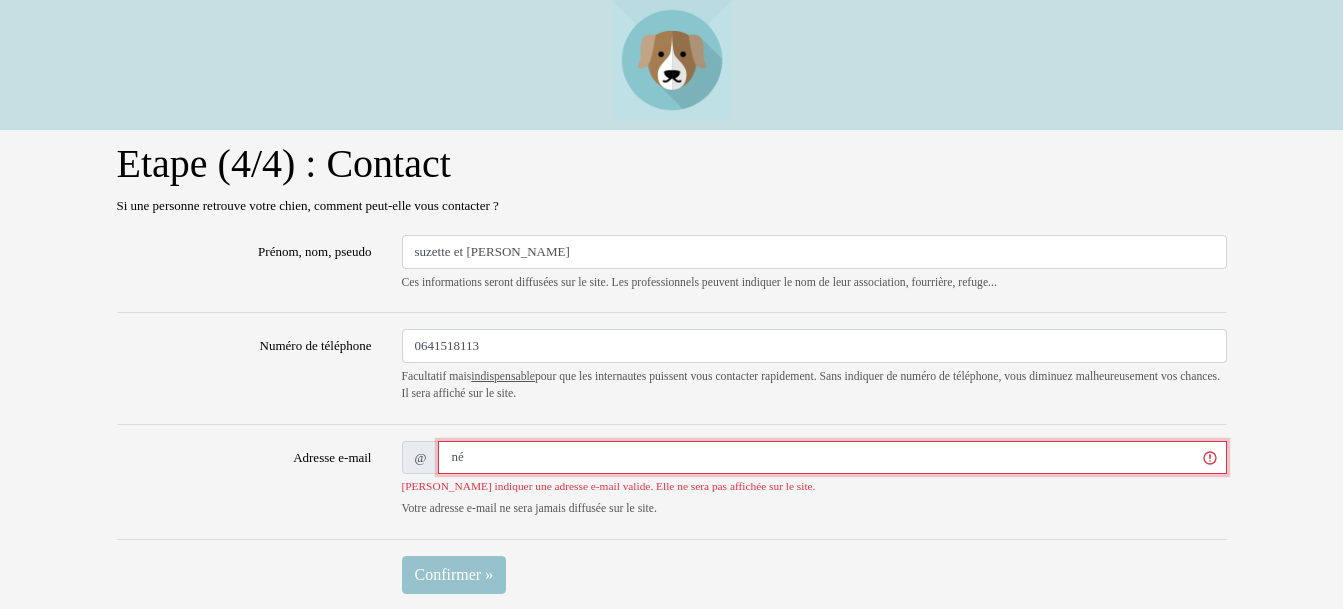 type on "n" 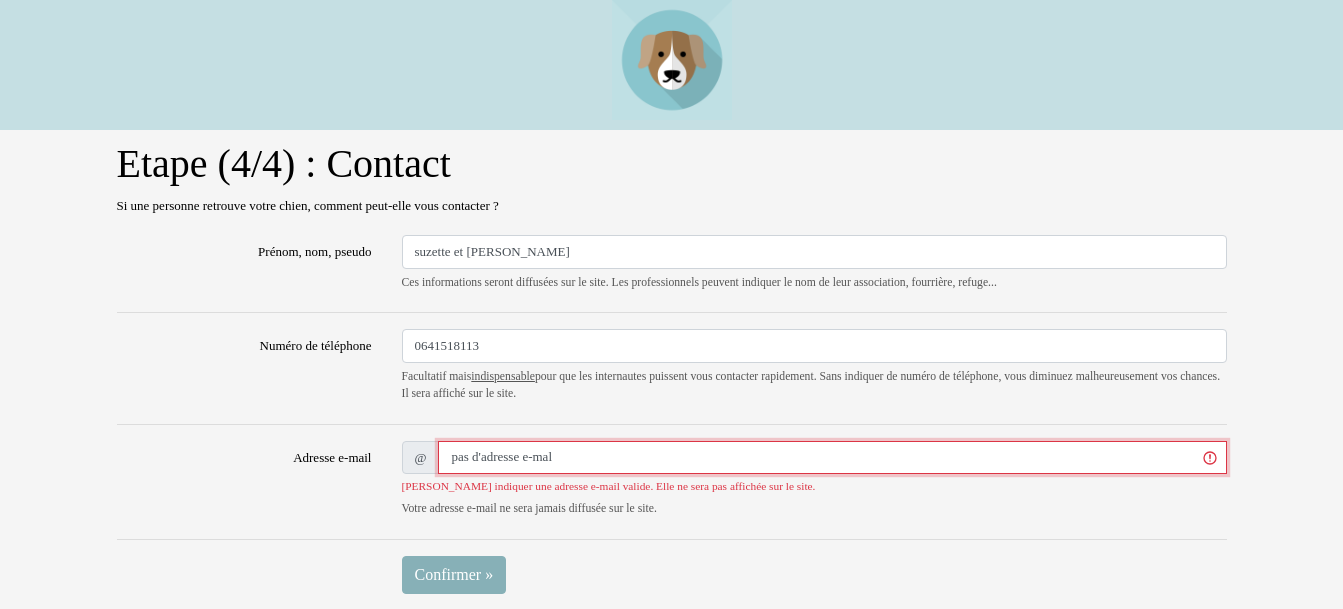 type on "pas d'adresse e-mal" 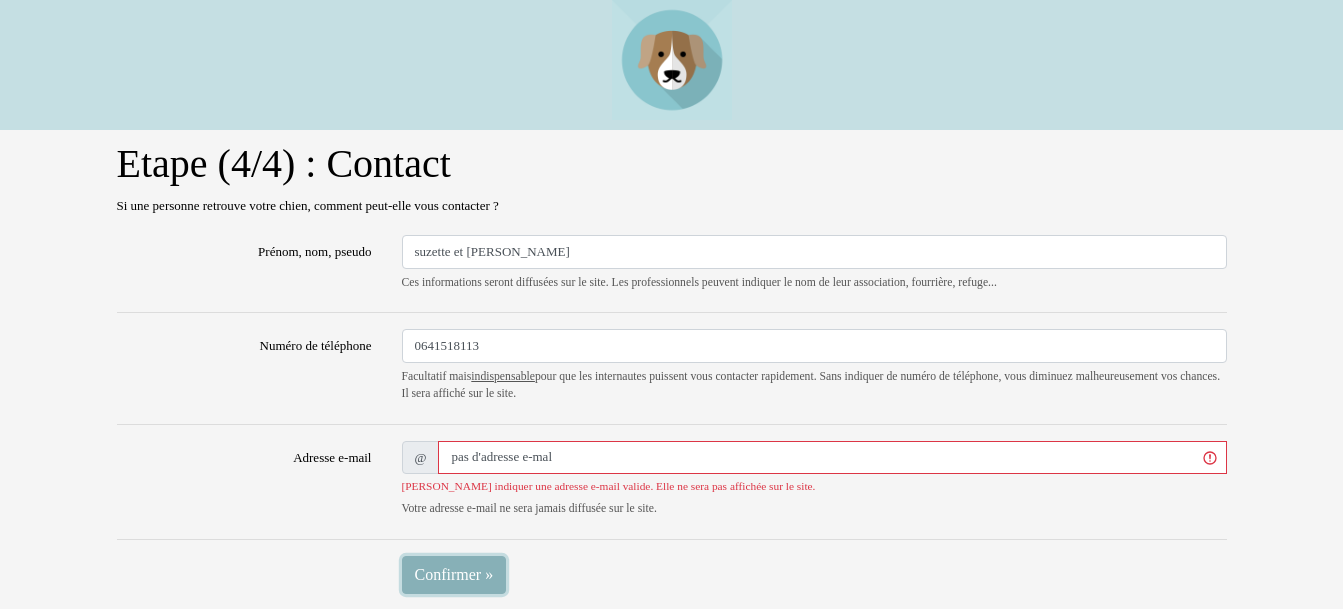 click on "Confirmer »" at bounding box center [454, 575] 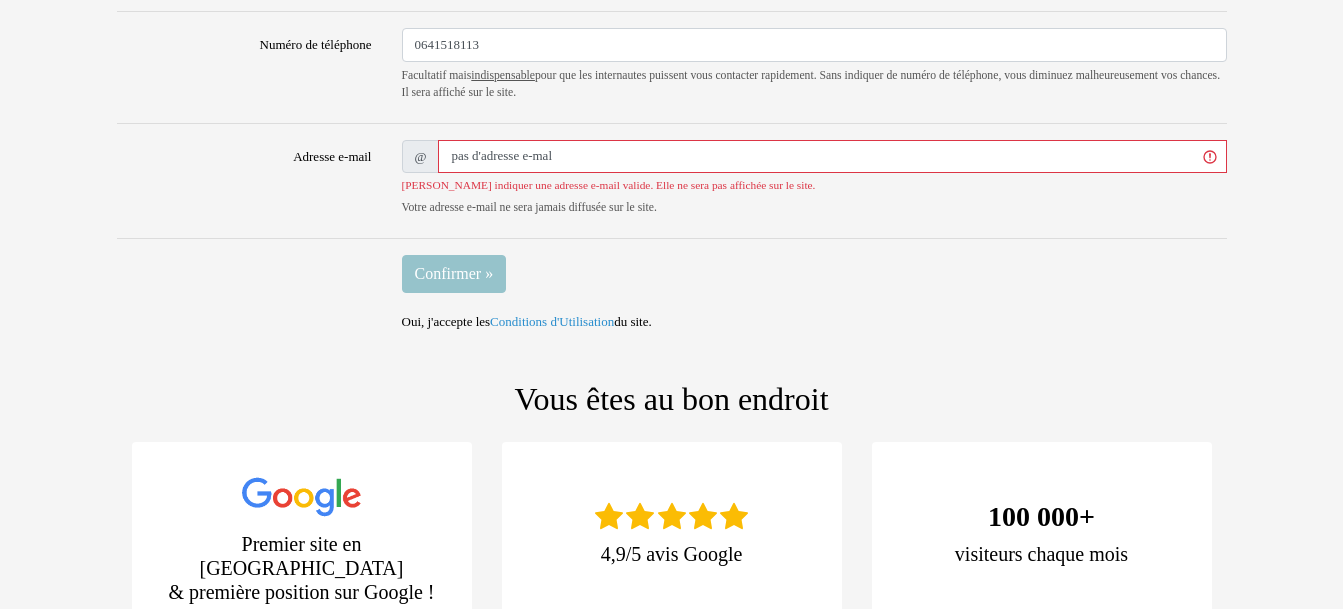 scroll, scrollTop: 348, scrollLeft: 0, axis: vertical 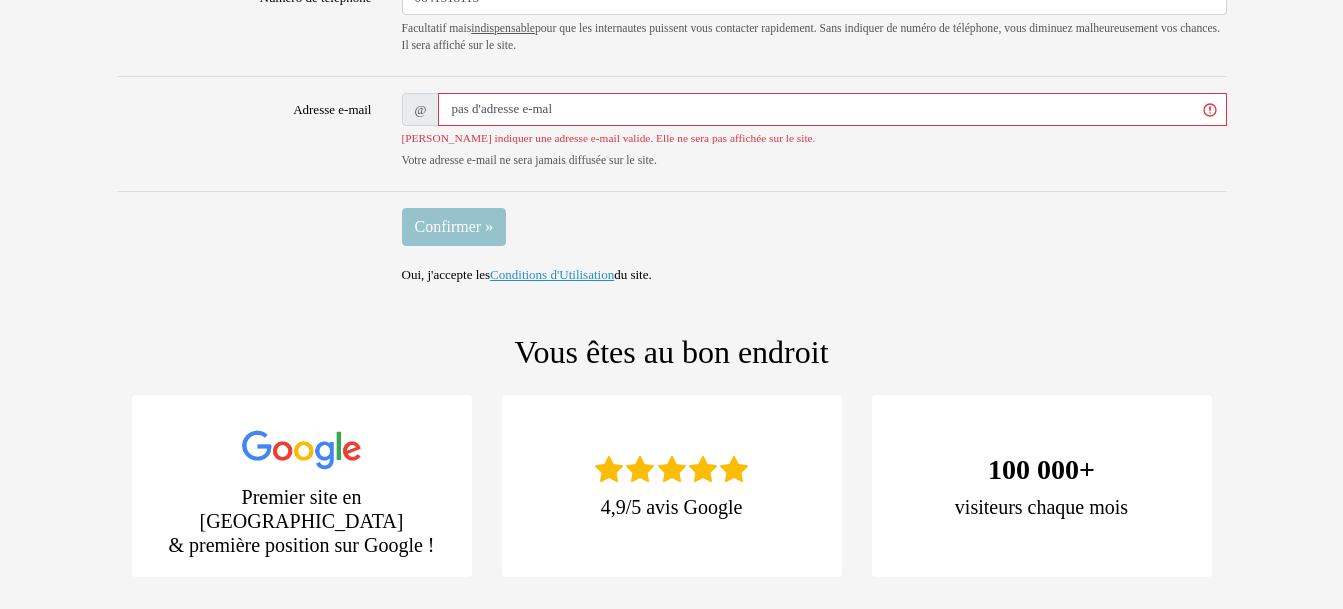 click on "Conditions d'Utilisation" at bounding box center [552, 274] 